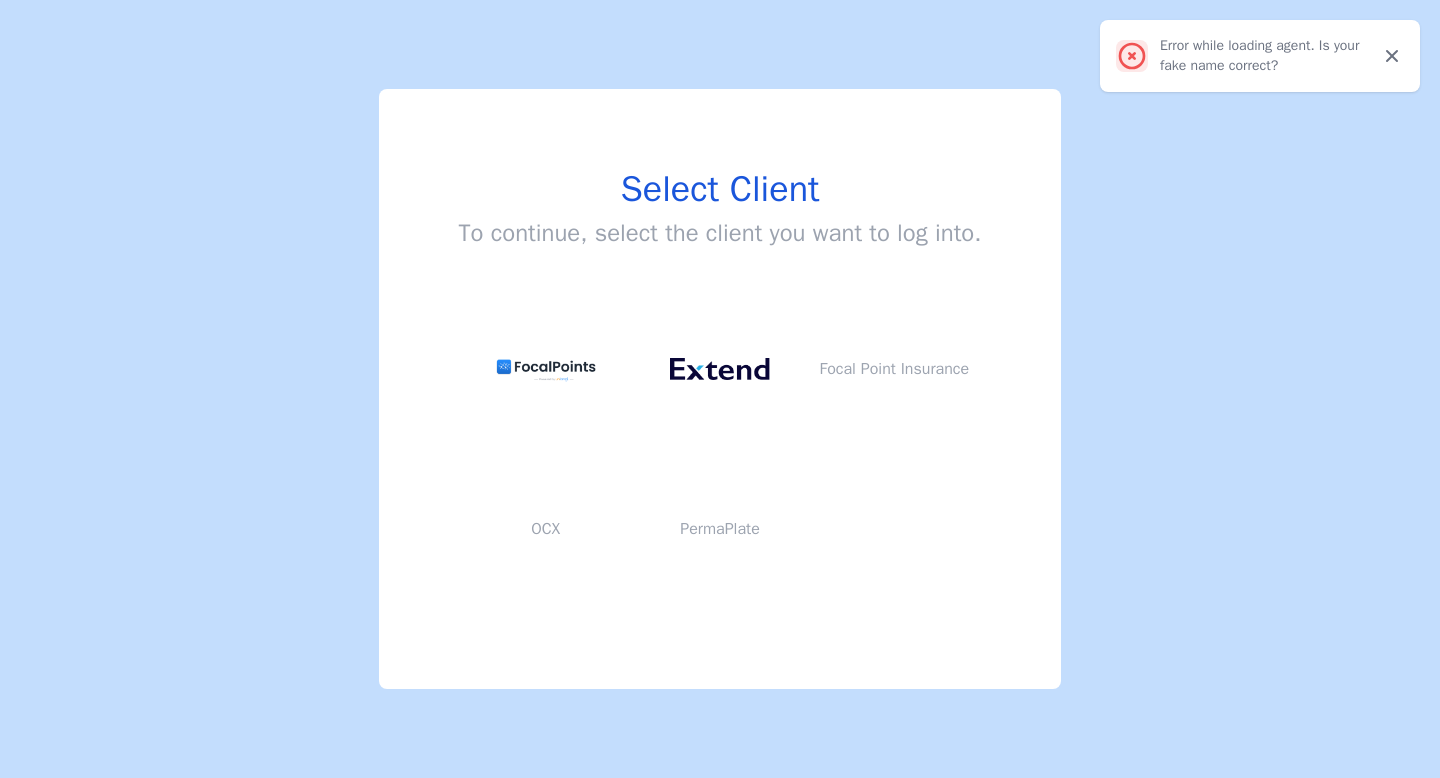 scroll, scrollTop: 0, scrollLeft: 0, axis: both 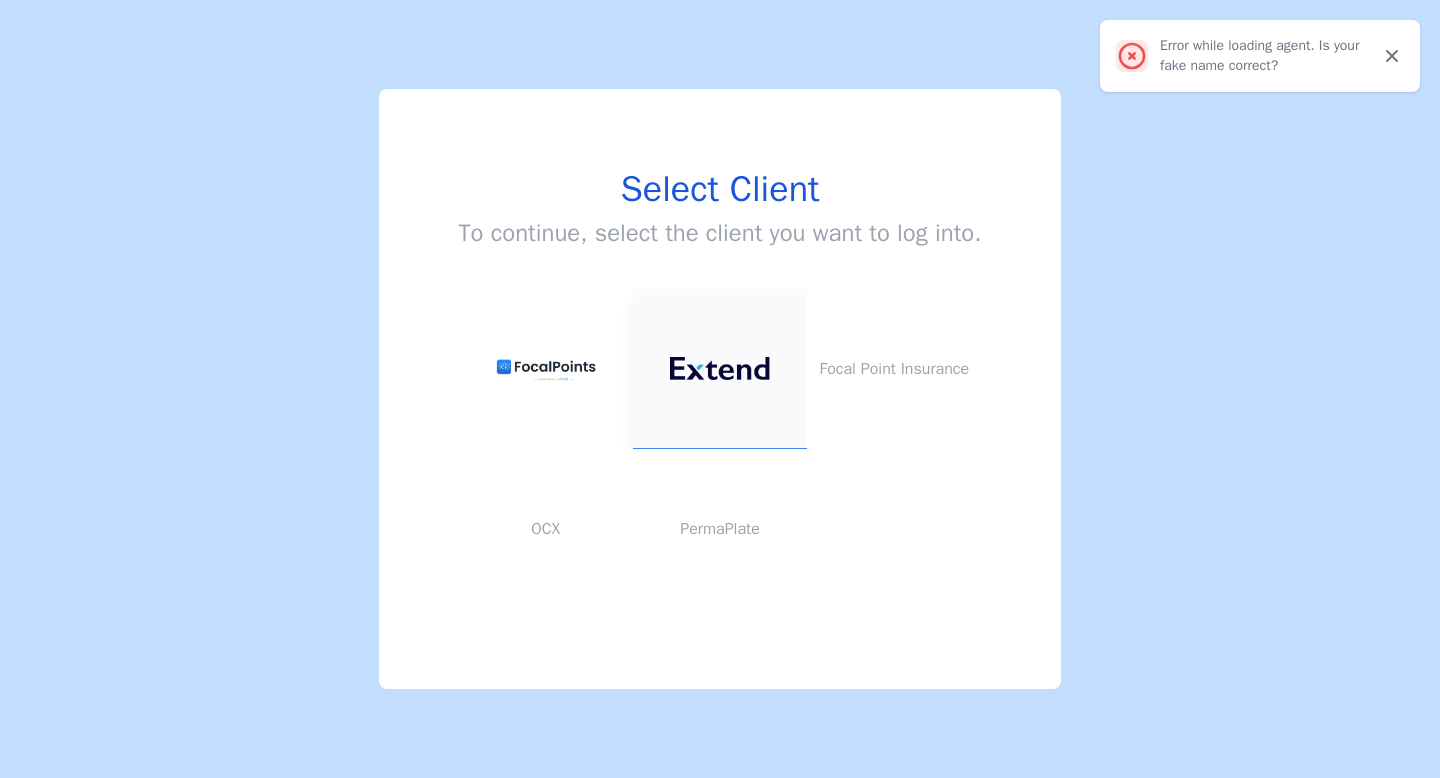click at bounding box center [720, 369] 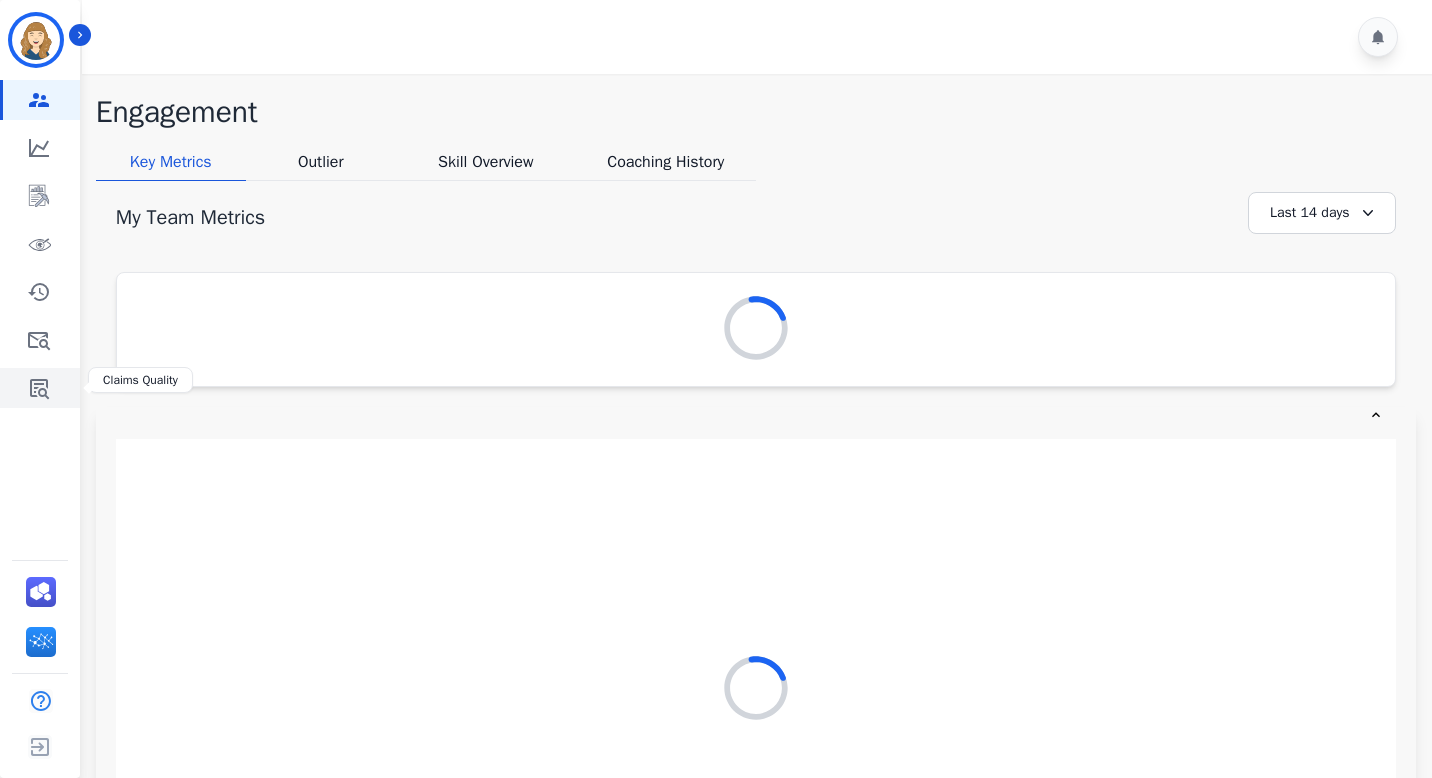 click 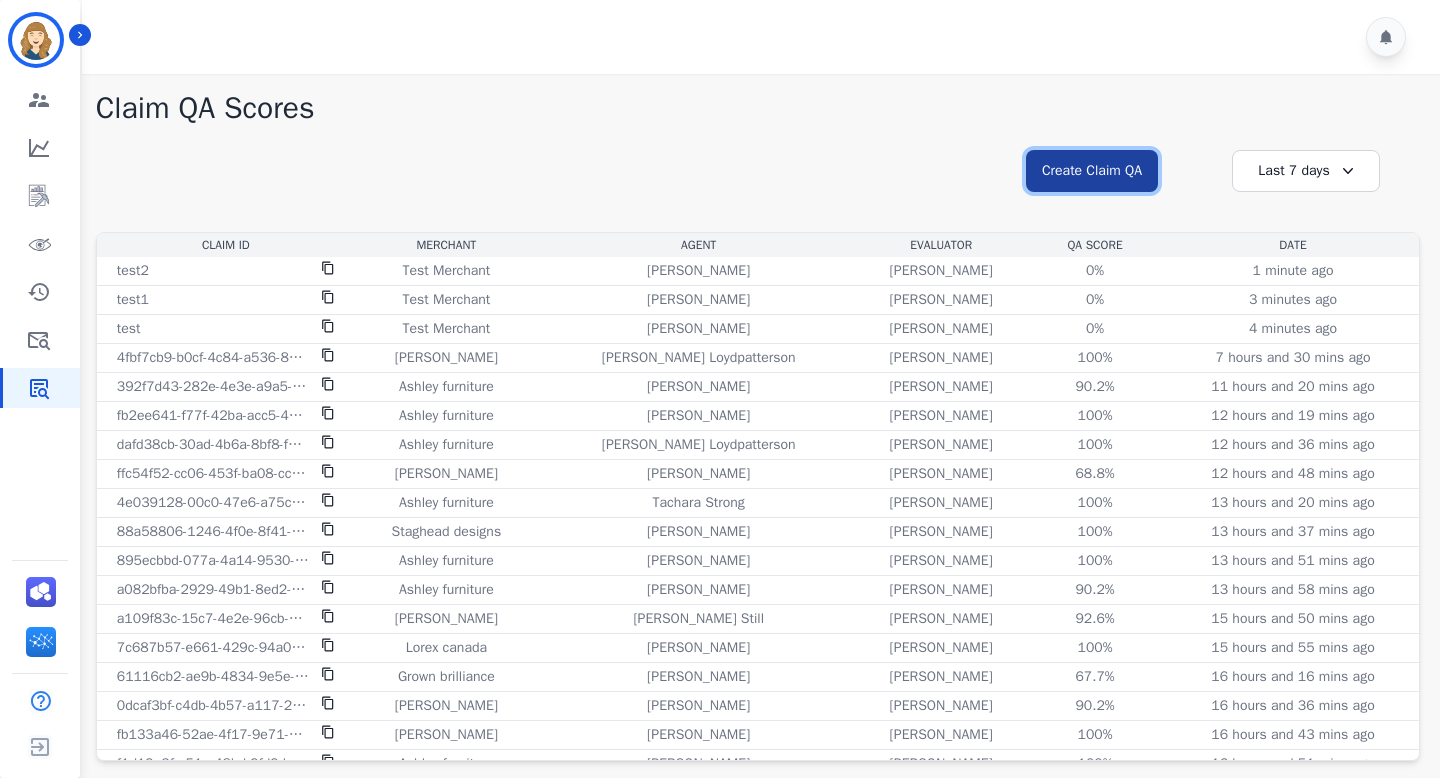 click on "Create Claim QA" at bounding box center [1092, 171] 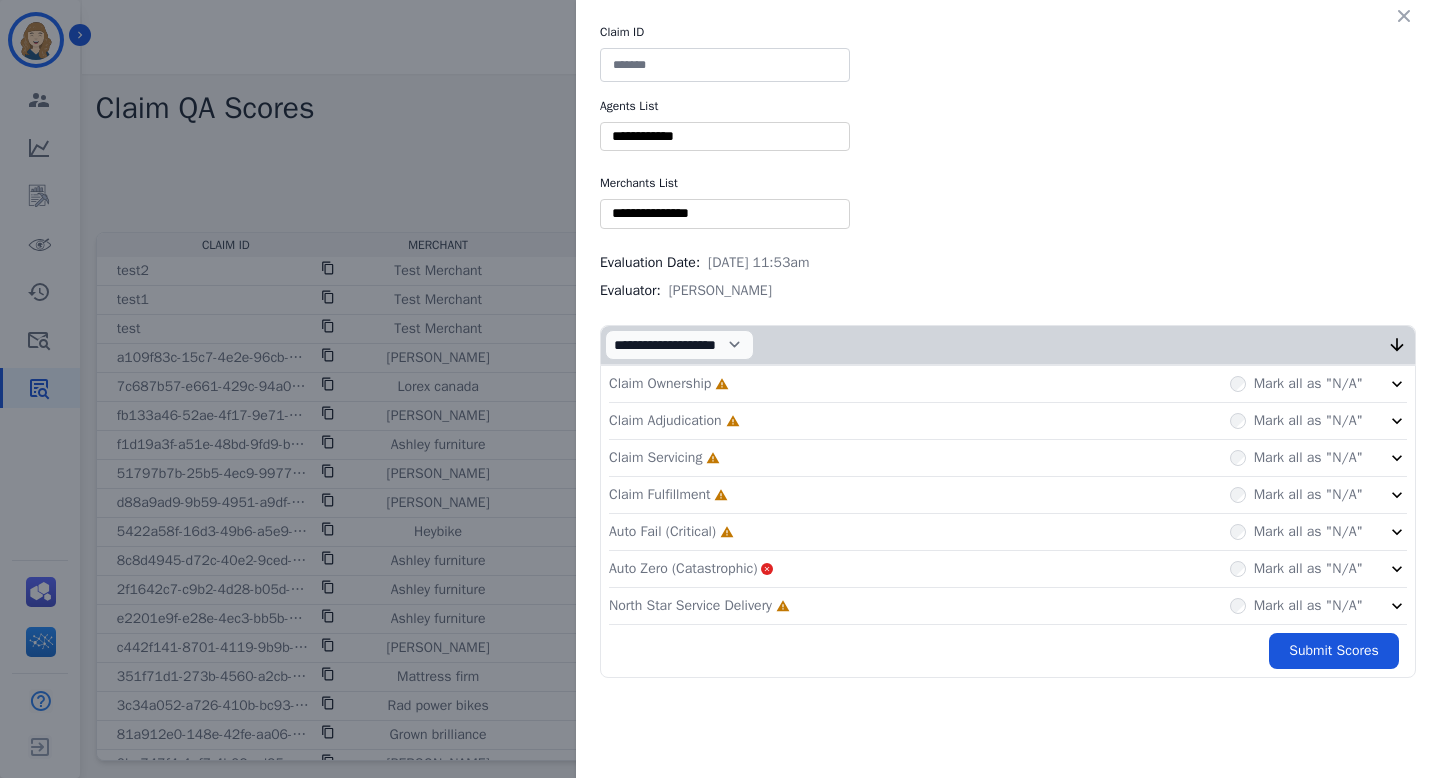 click at bounding box center (725, 65) 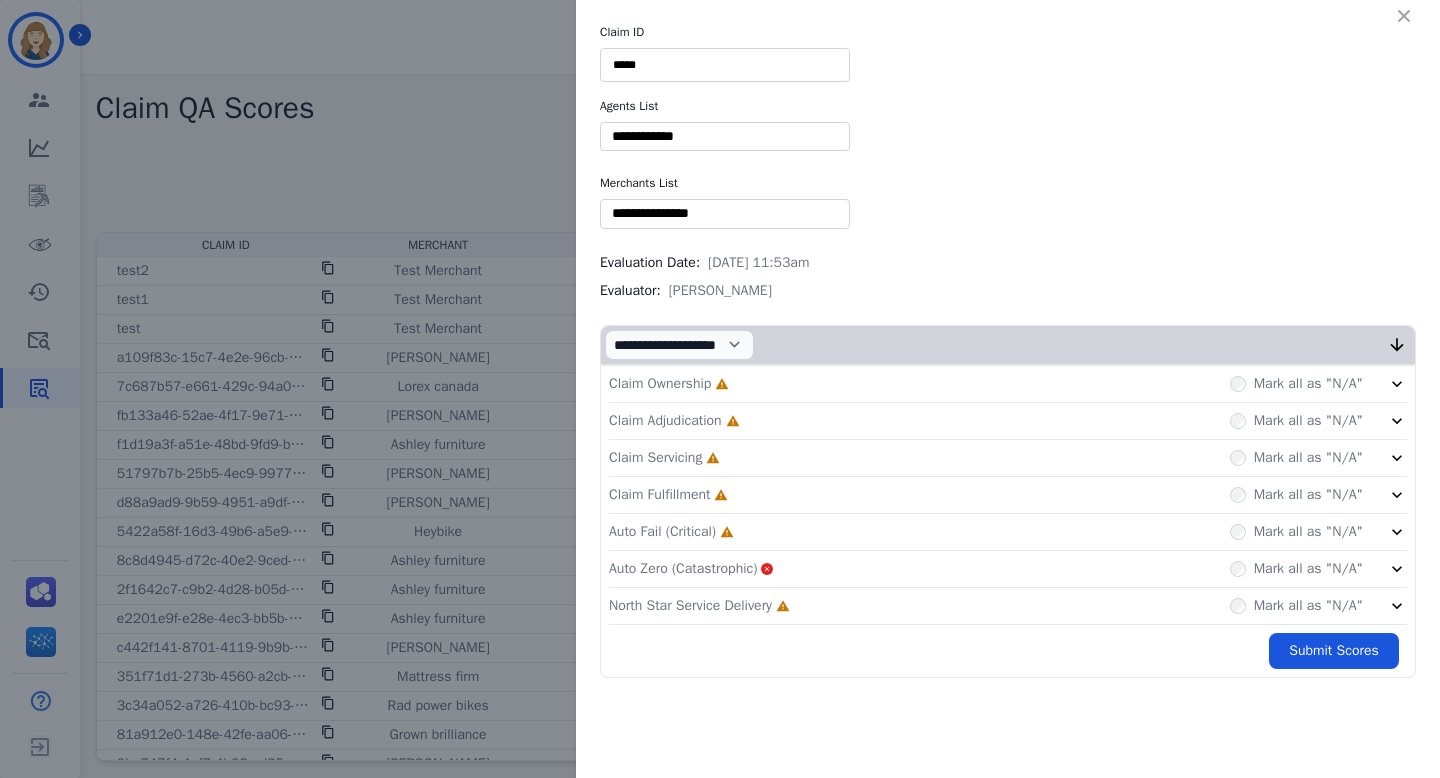 type on "*****" 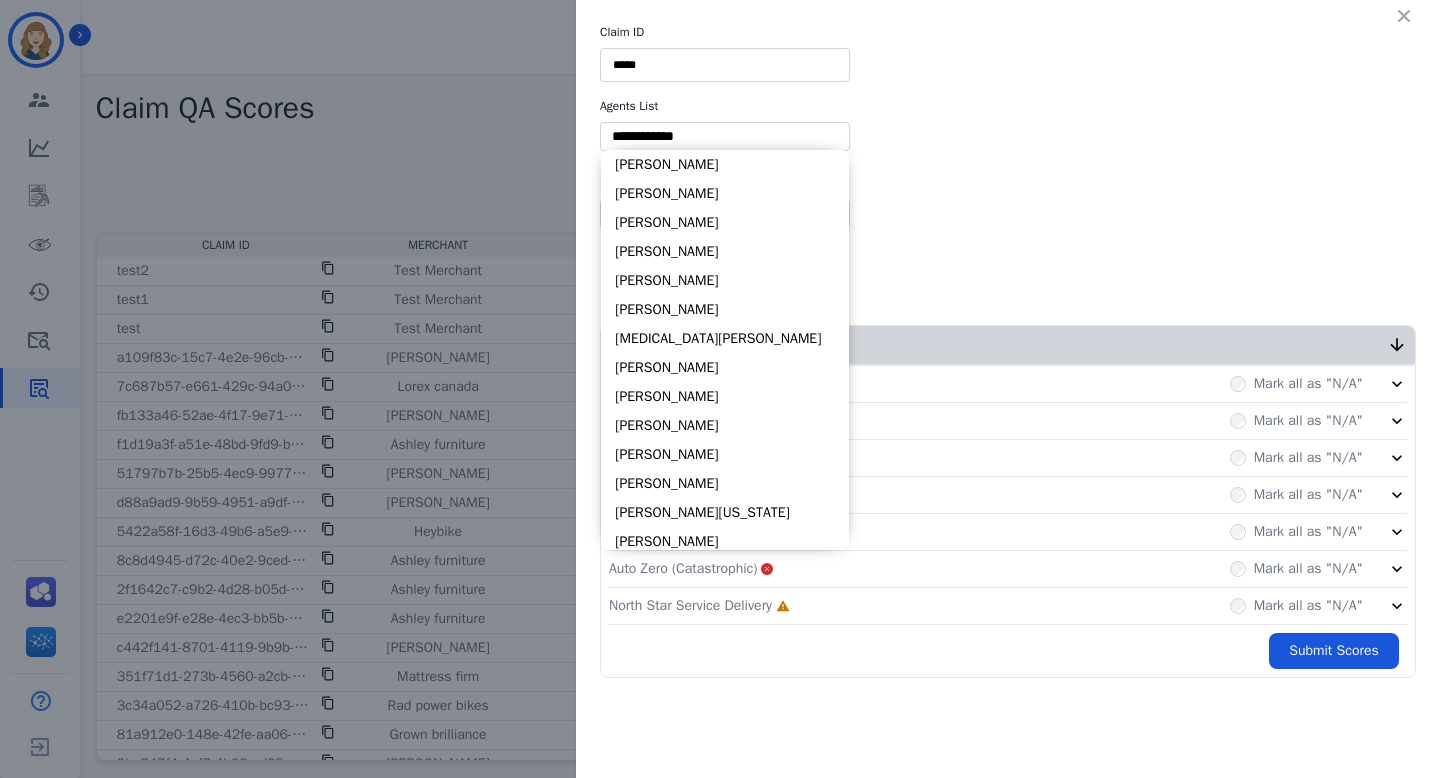 click at bounding box center [725, 136] 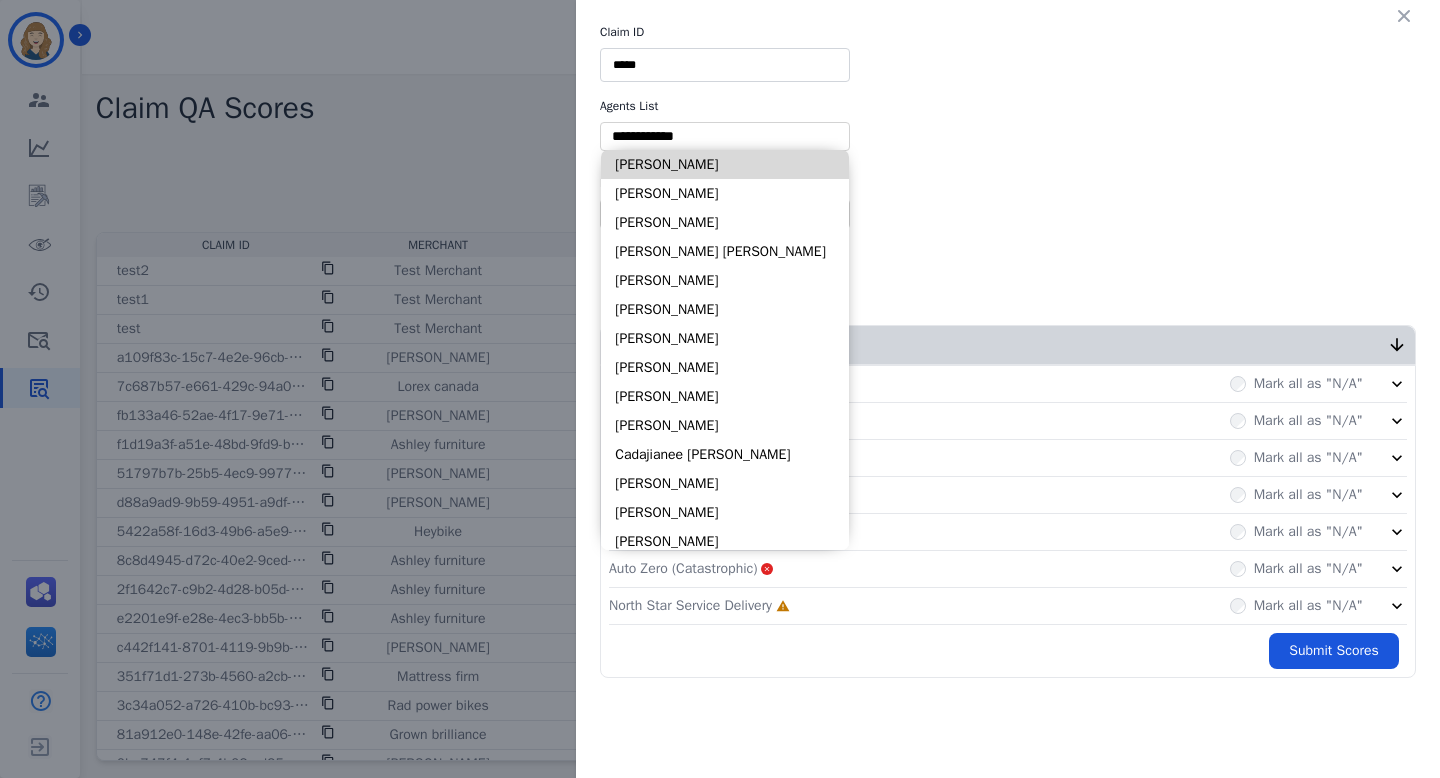 click on "[PERSON_NAME]" at bounding box center (725, 164) 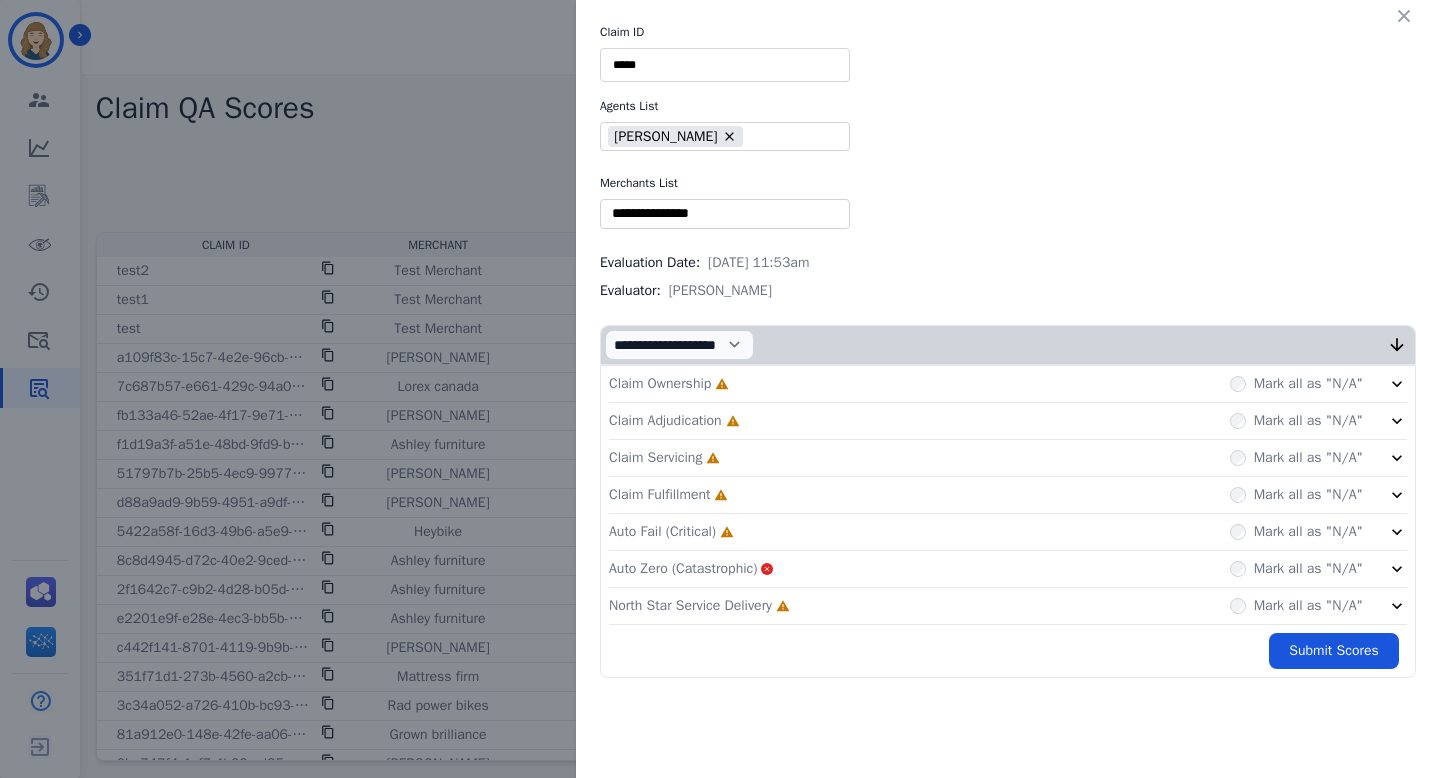 click at bounding box center [725, 213] 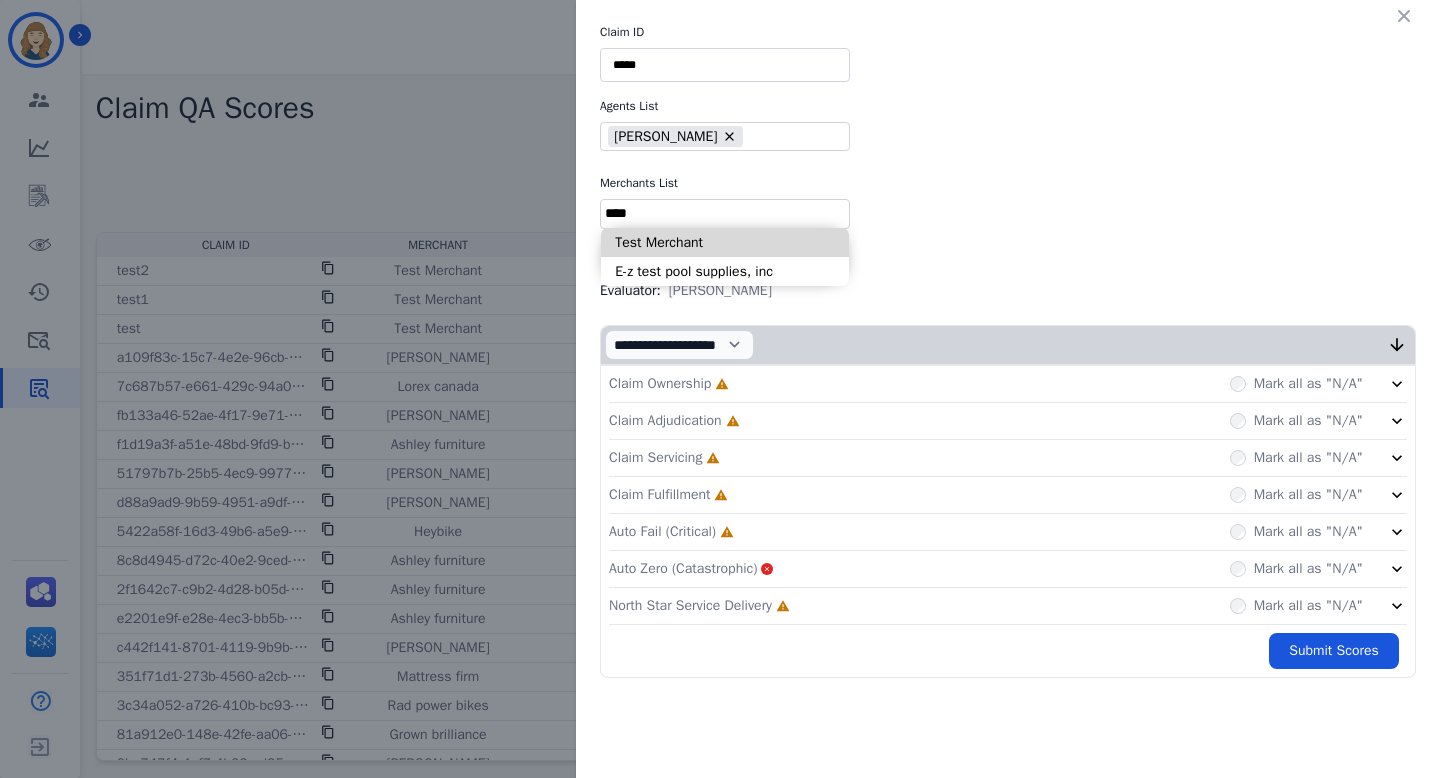 type on "****" 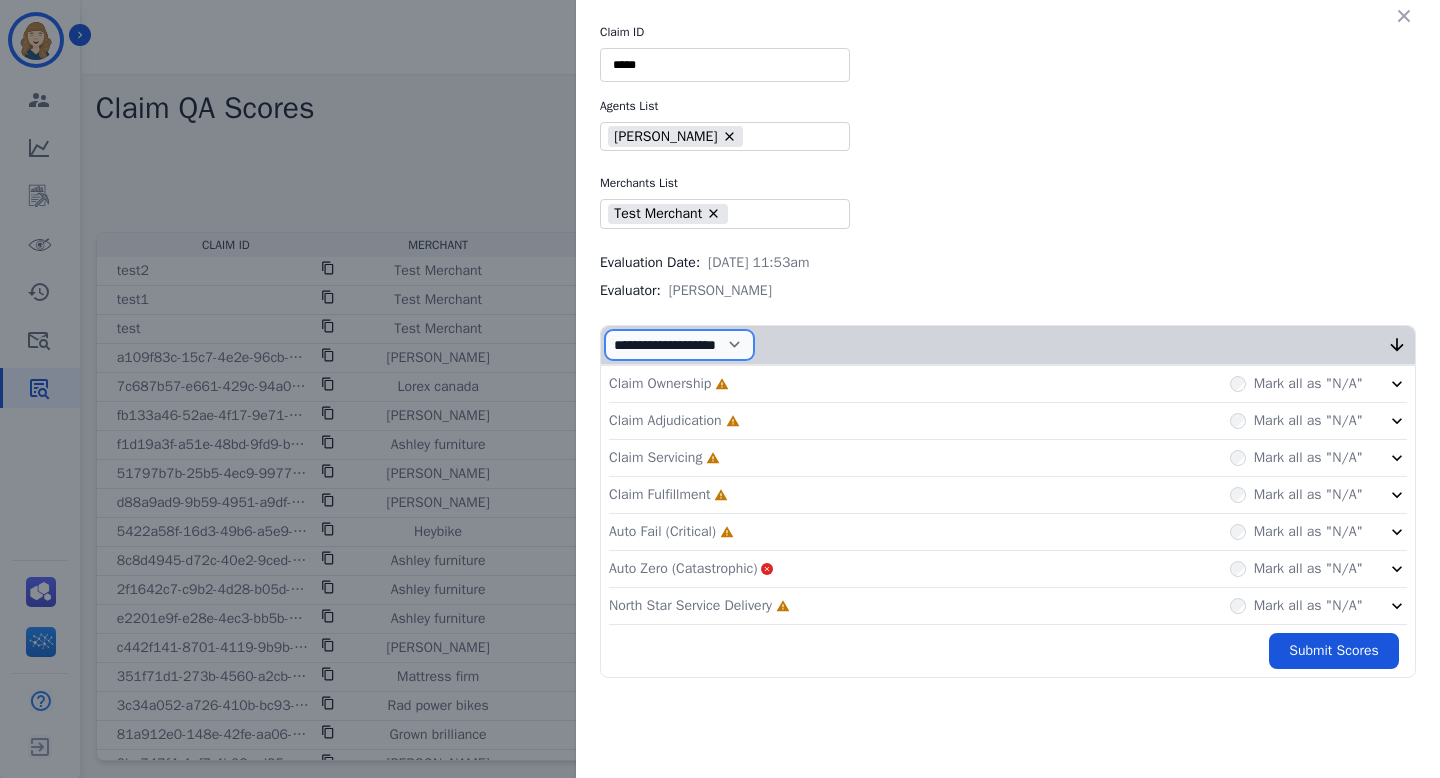 click on "**********" at bounding box center (679, 345) 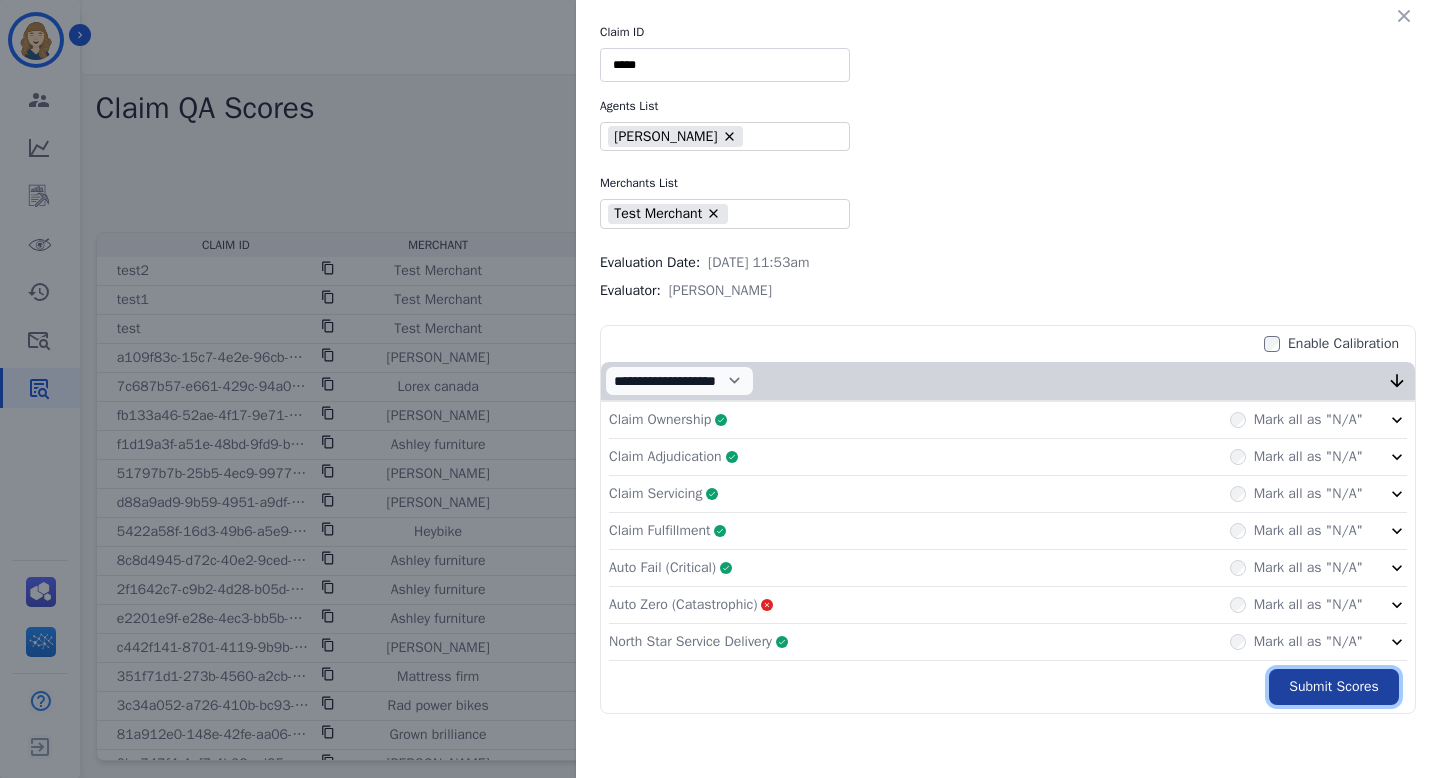 click on "Submit Scores" at bounding box center (1334, 687) 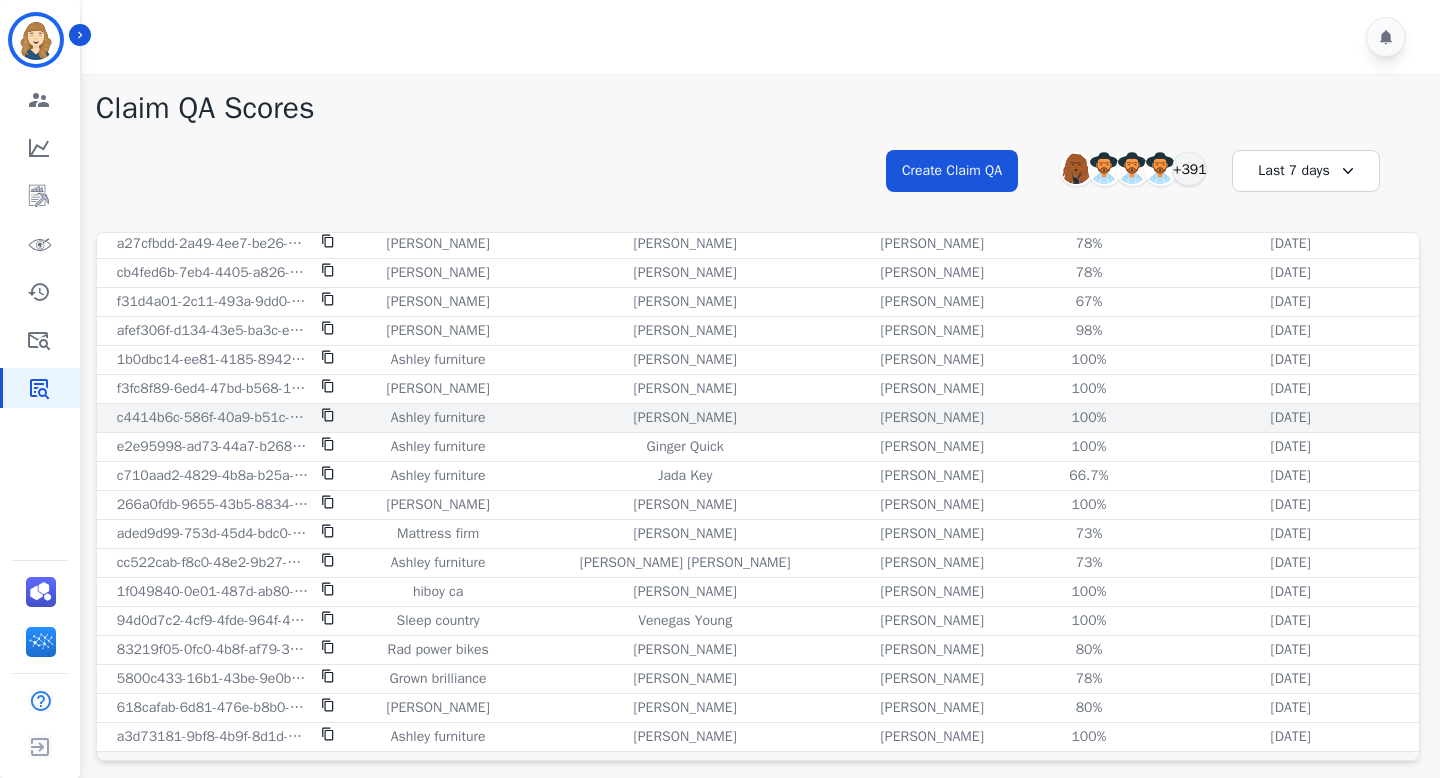 scroll, scrollTop: 0, scrollLeft: 0, axis: both 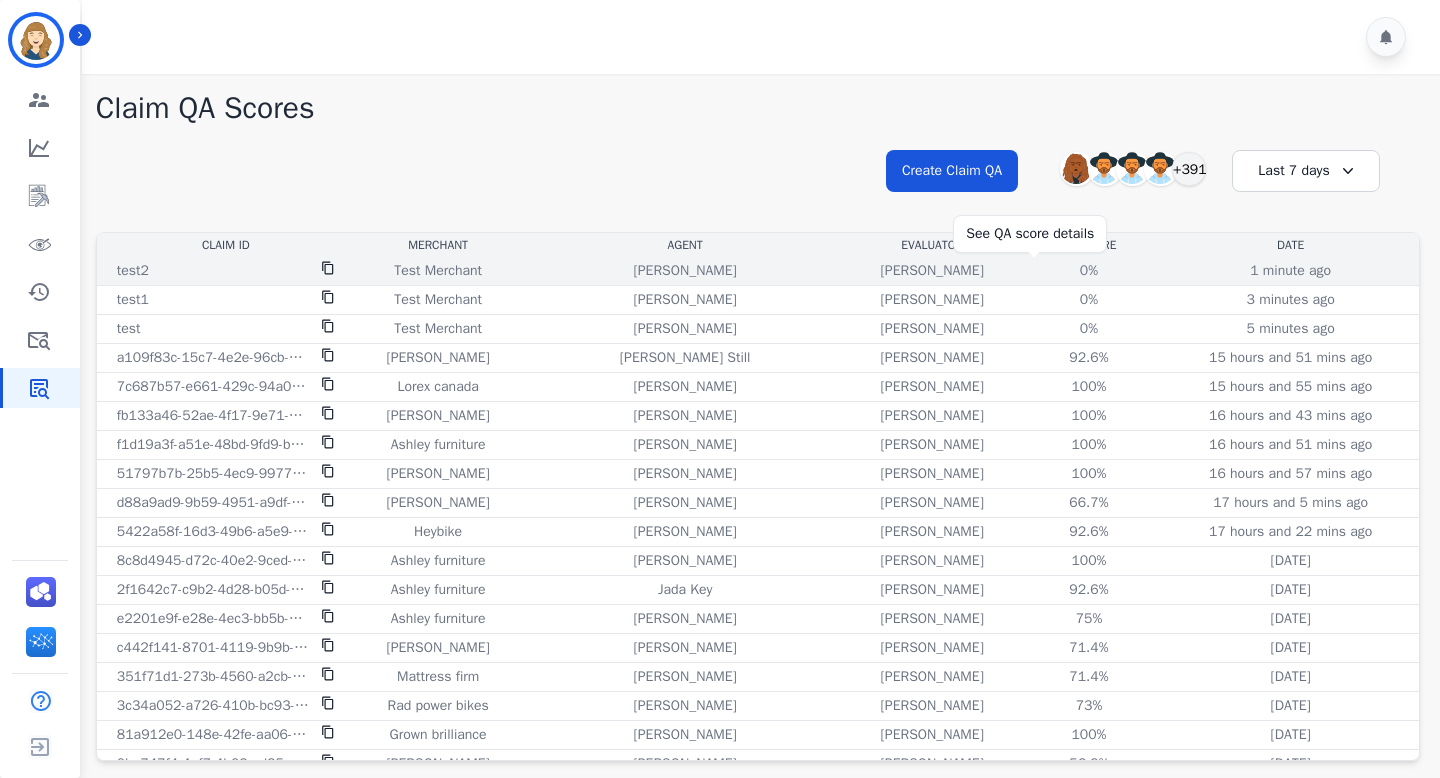 click on "0%" at bounding box center (1089, 271) 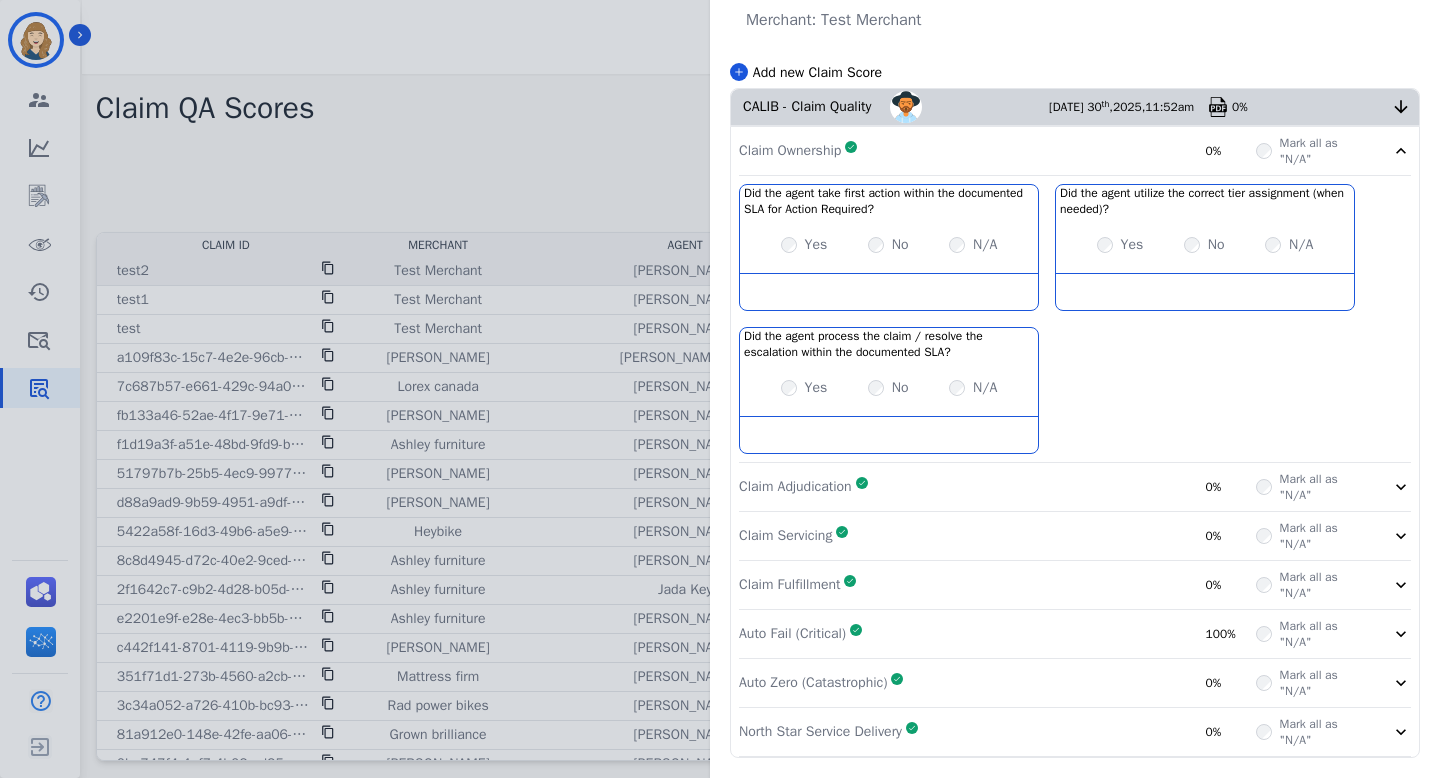 scroll, scrollTop: 0, scrollLeft: 0, axis: both 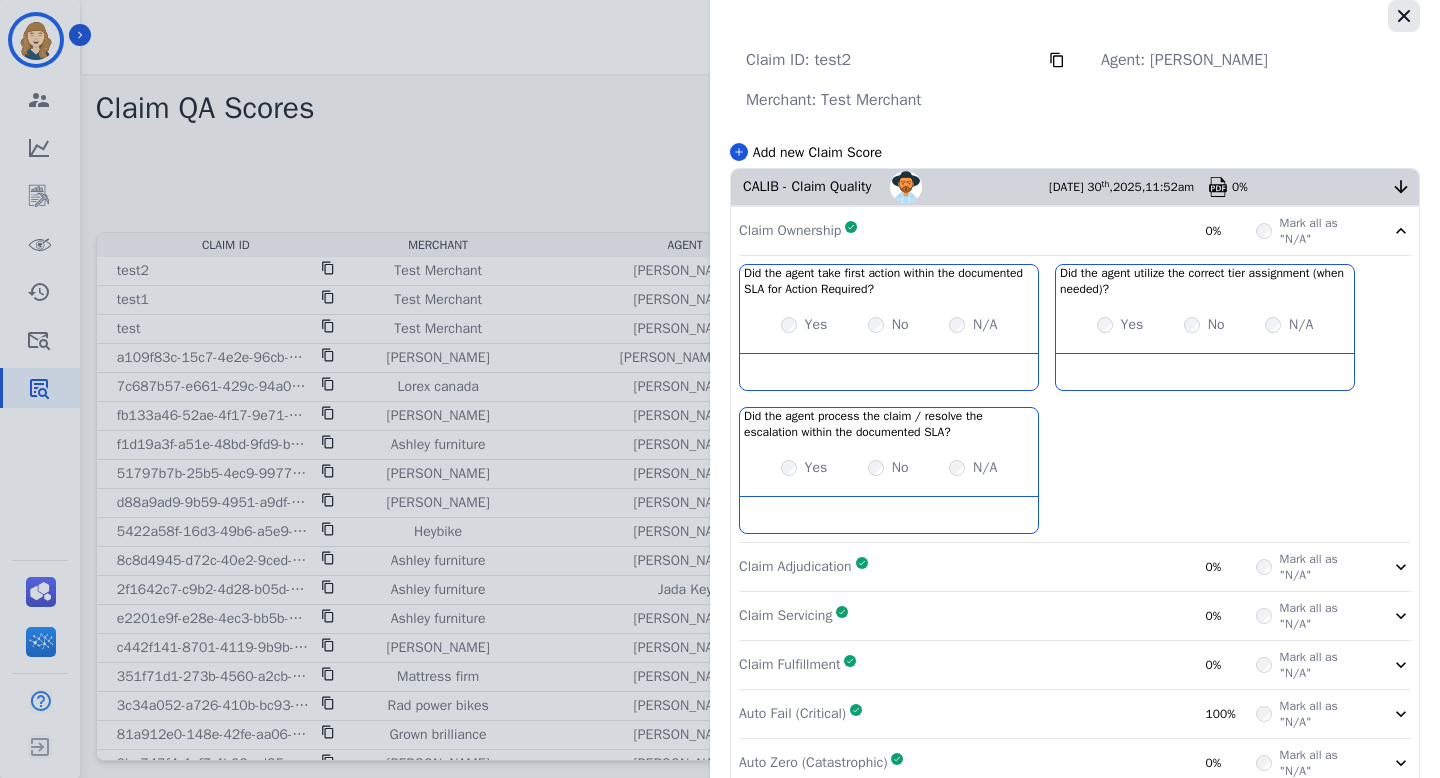 click 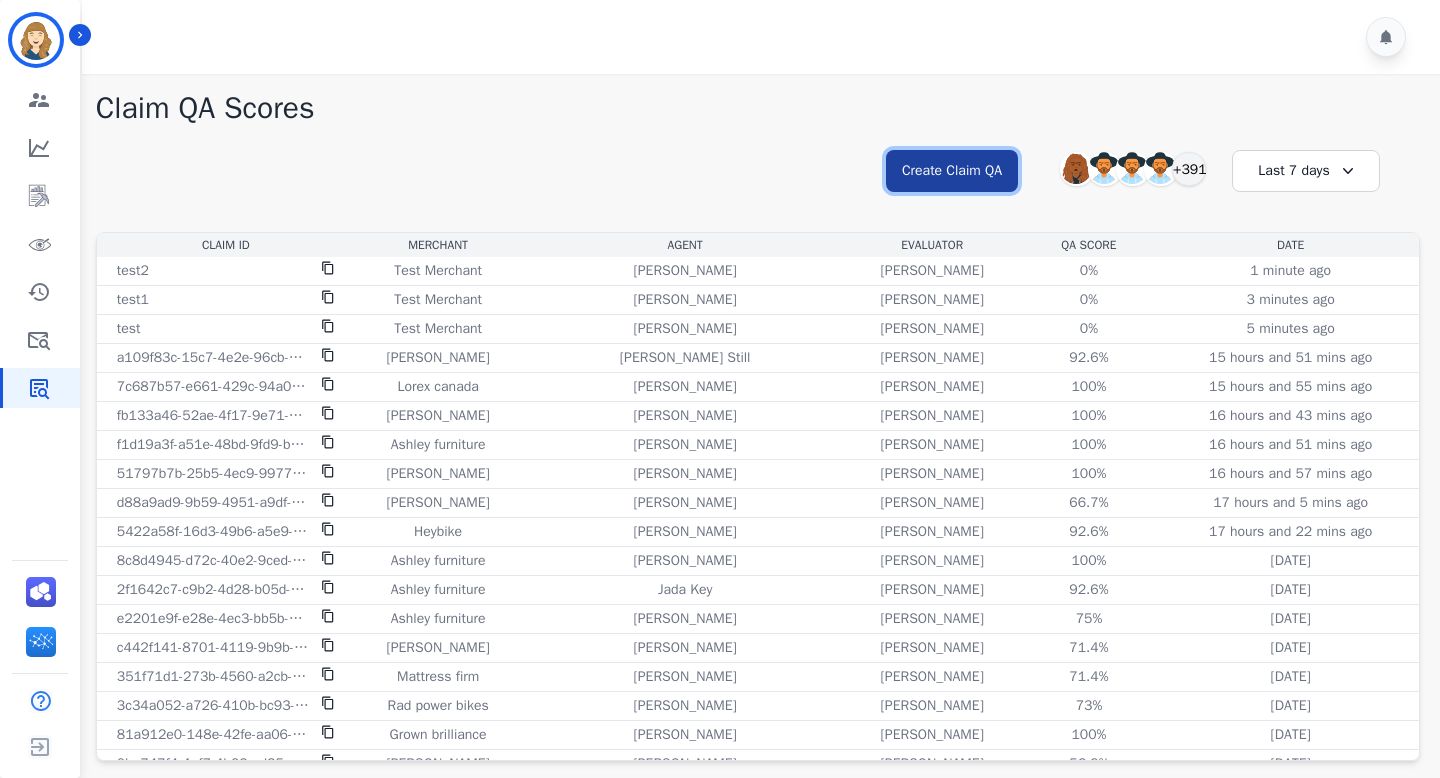 click on "Create Claim QA" at bounding box center [952, 171] 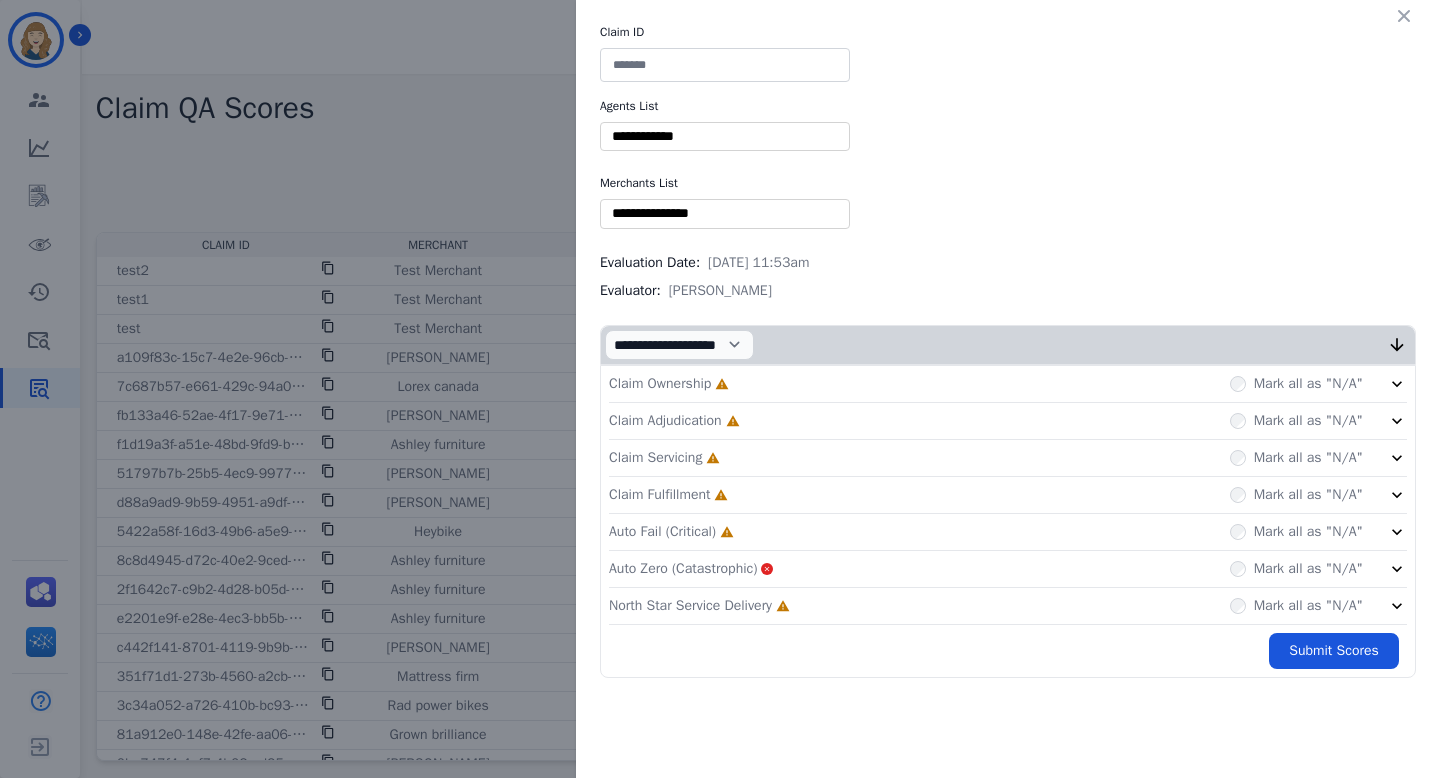 click on "Claim ID" at bounding box center [1008, 32] 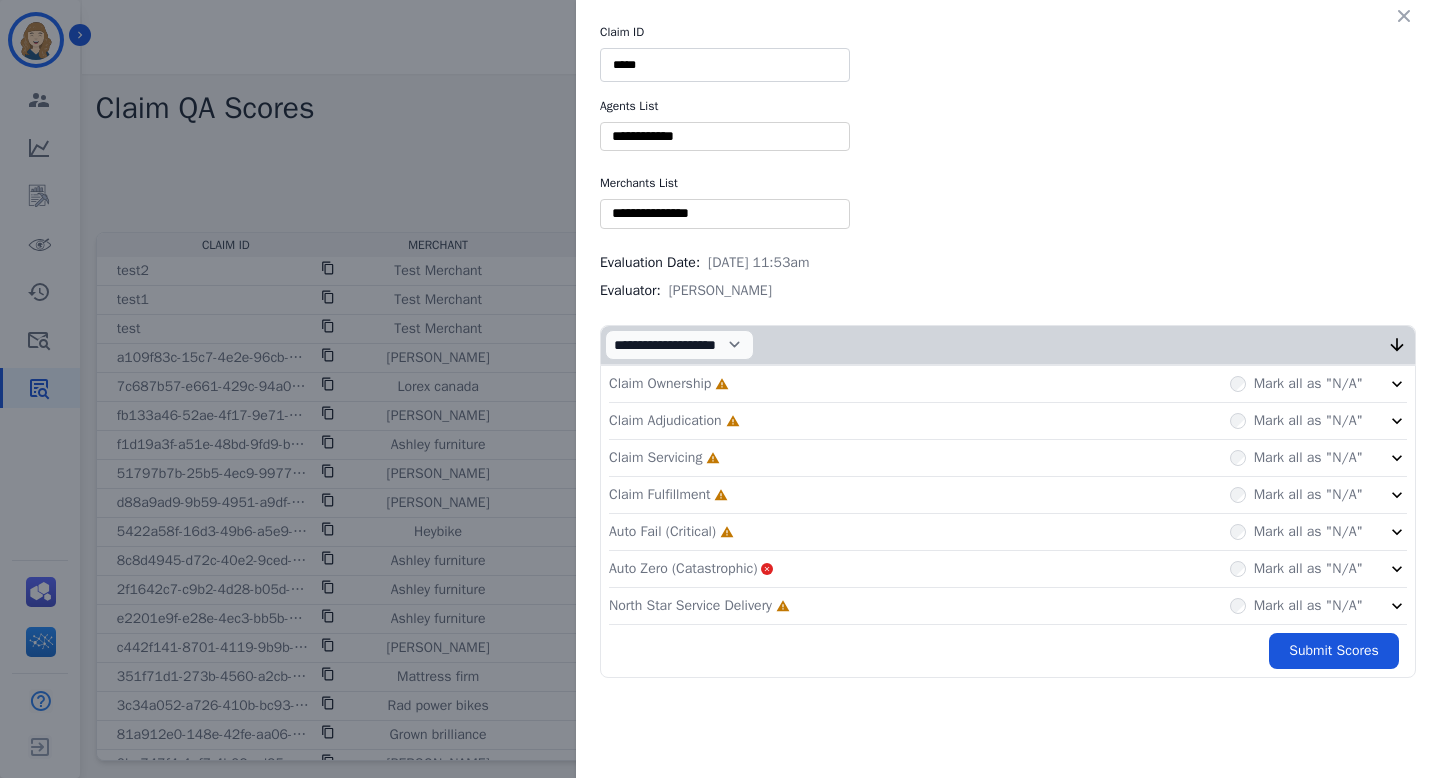 type on "*****" 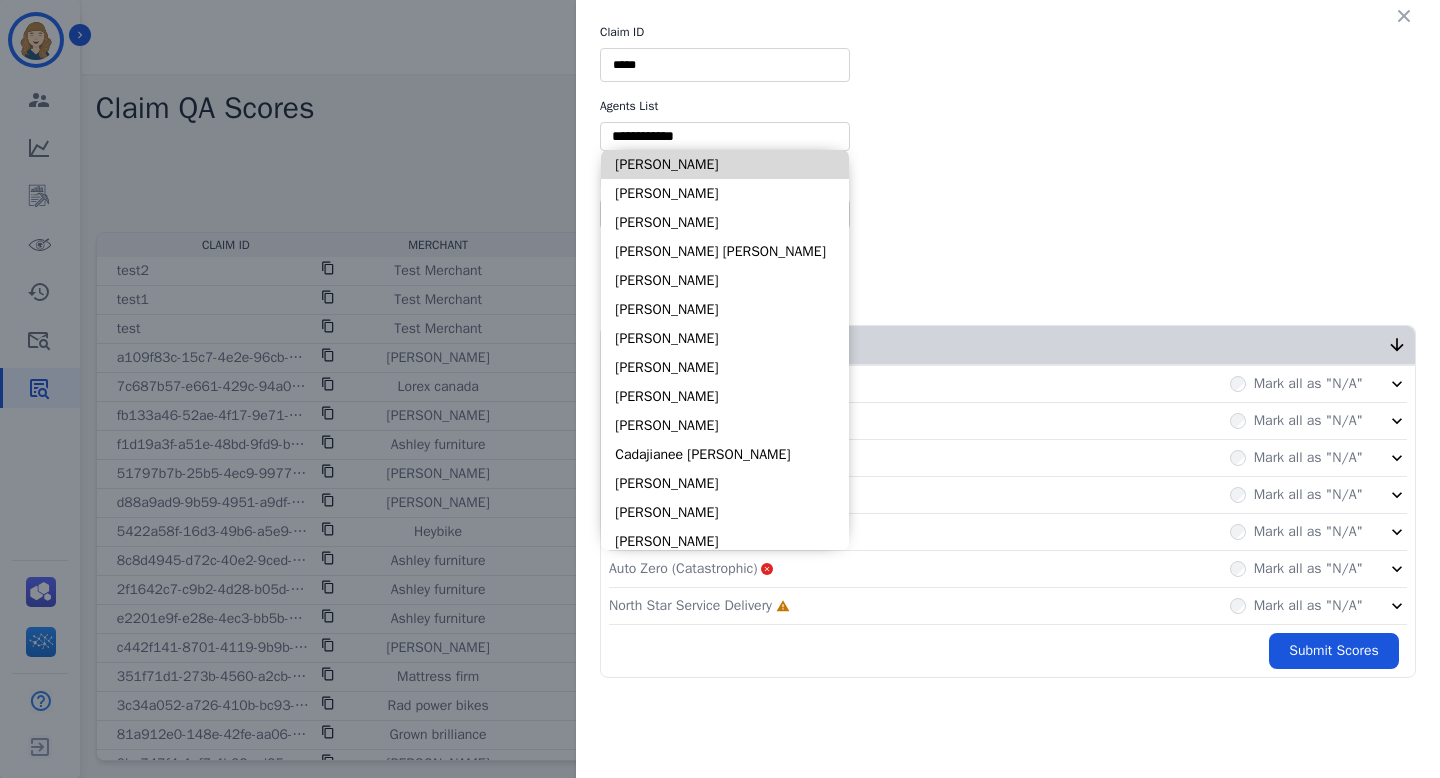 click on "[PERSON_NAME]" at bounding box center (725, 164) 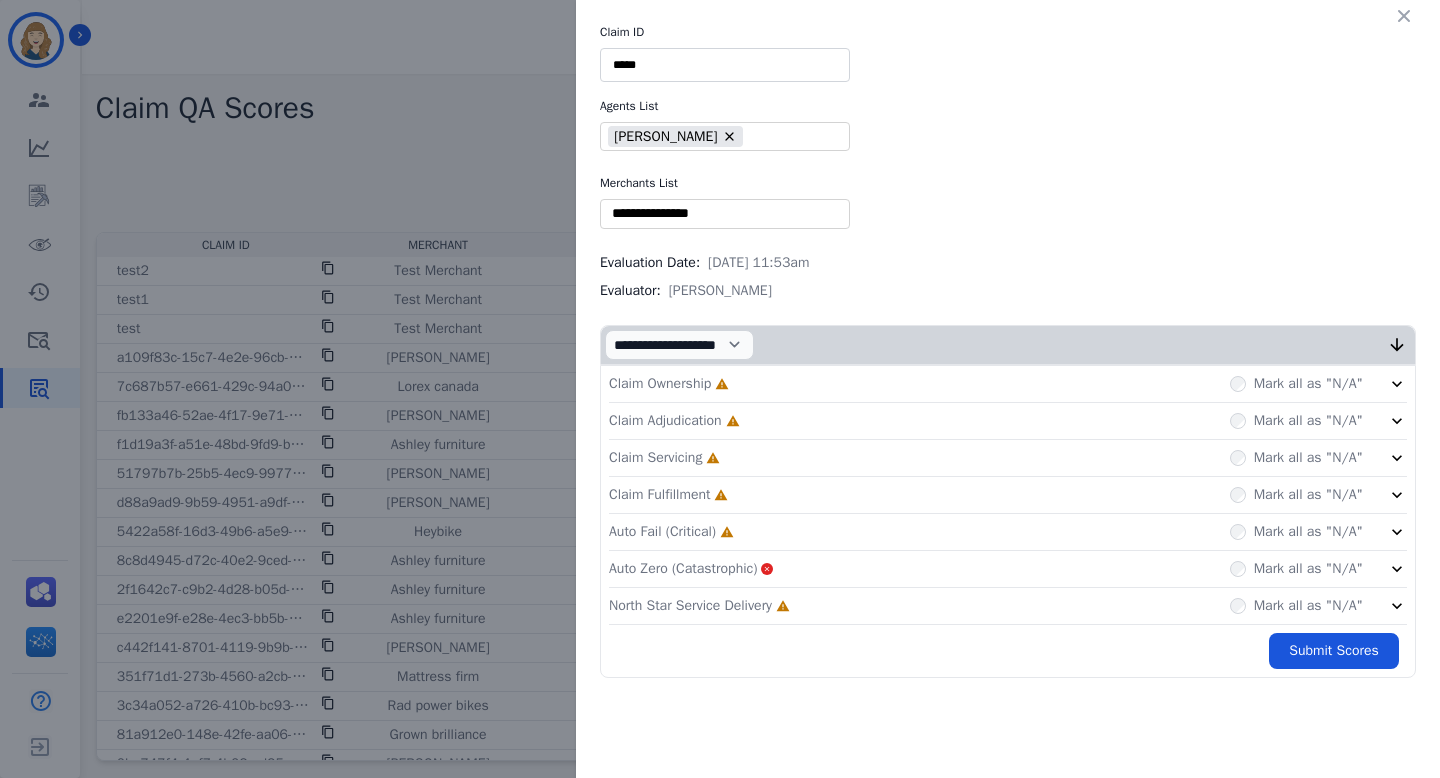 click at bounding box center [725, 213] 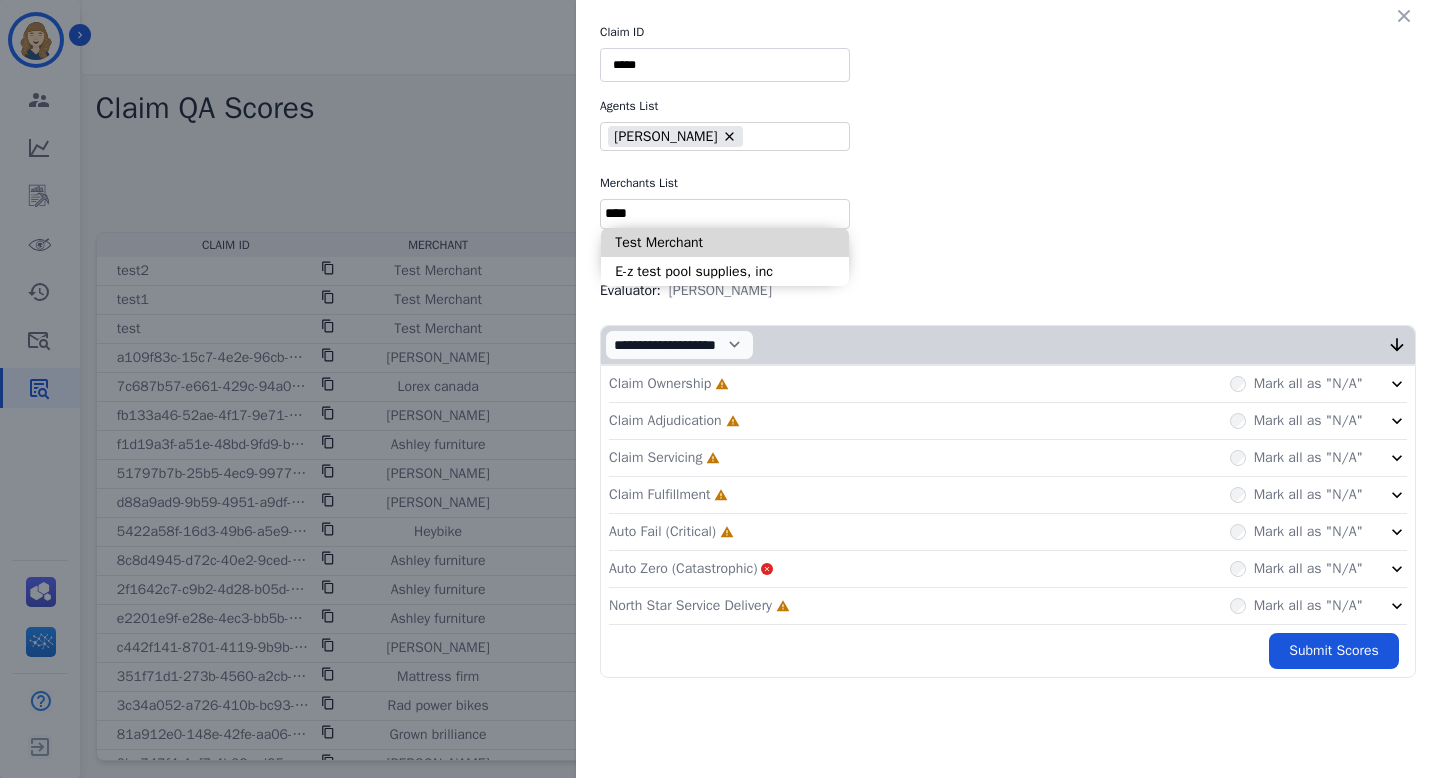 type on "****" 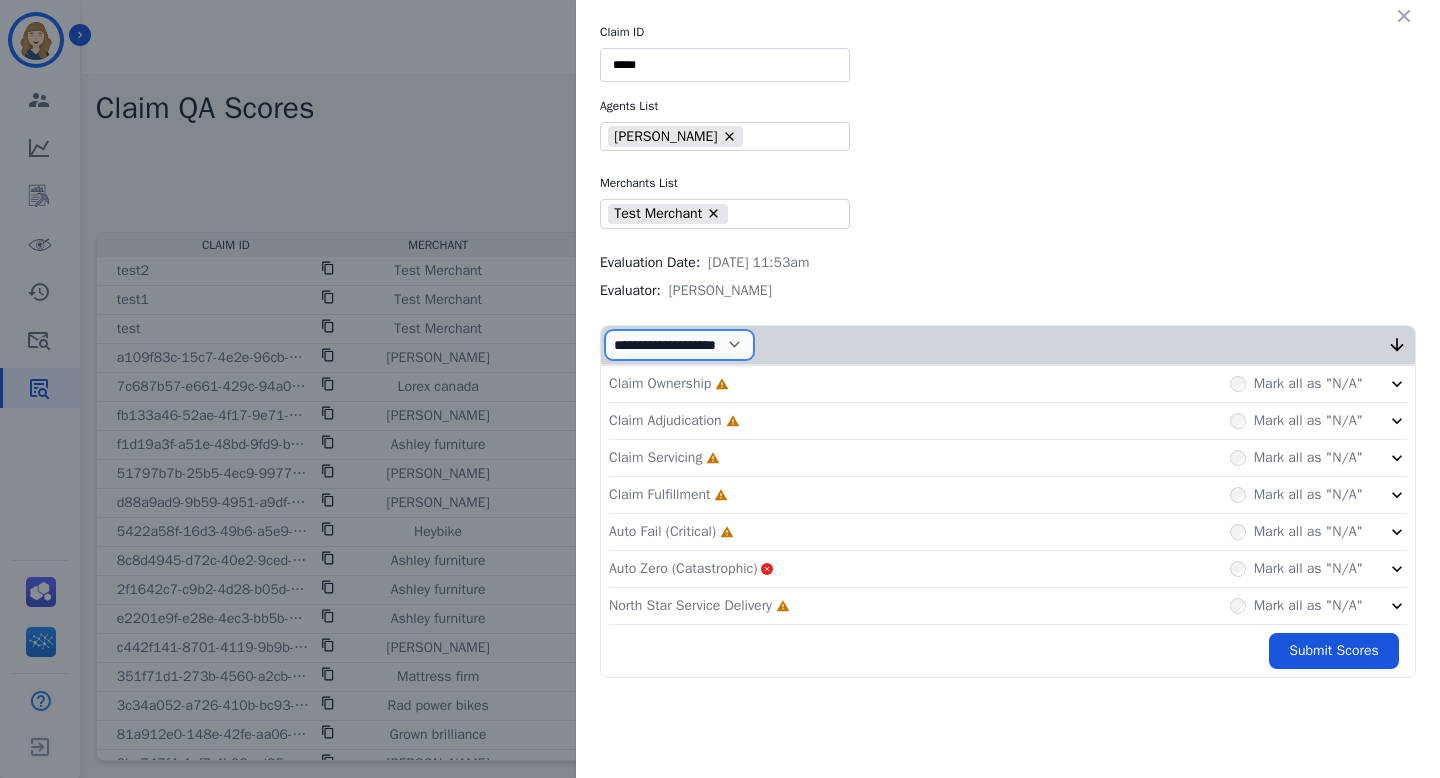 click on "**********" at bounding box center [679, 345] 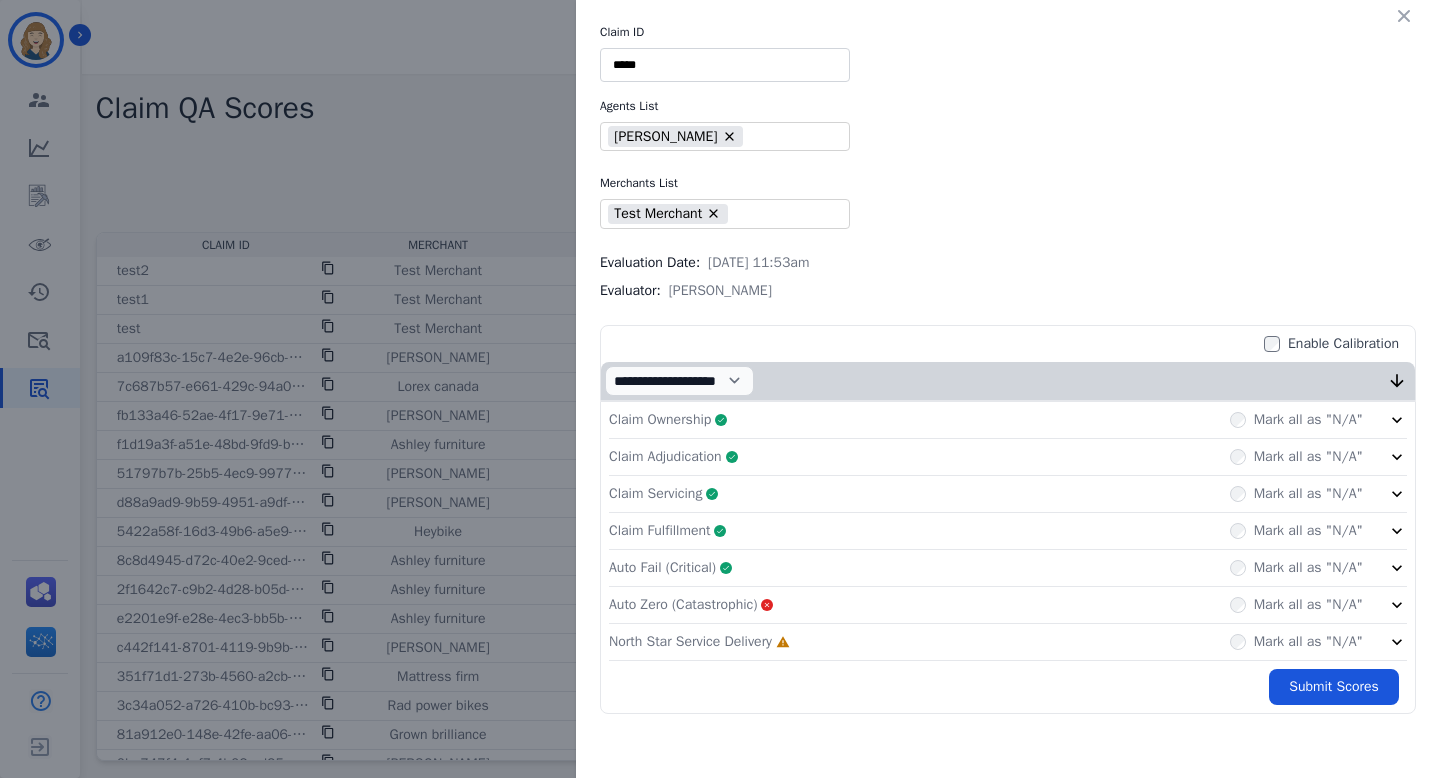 click on "North Star Service Delivery     Incomplete         Mark all as "N/A"" 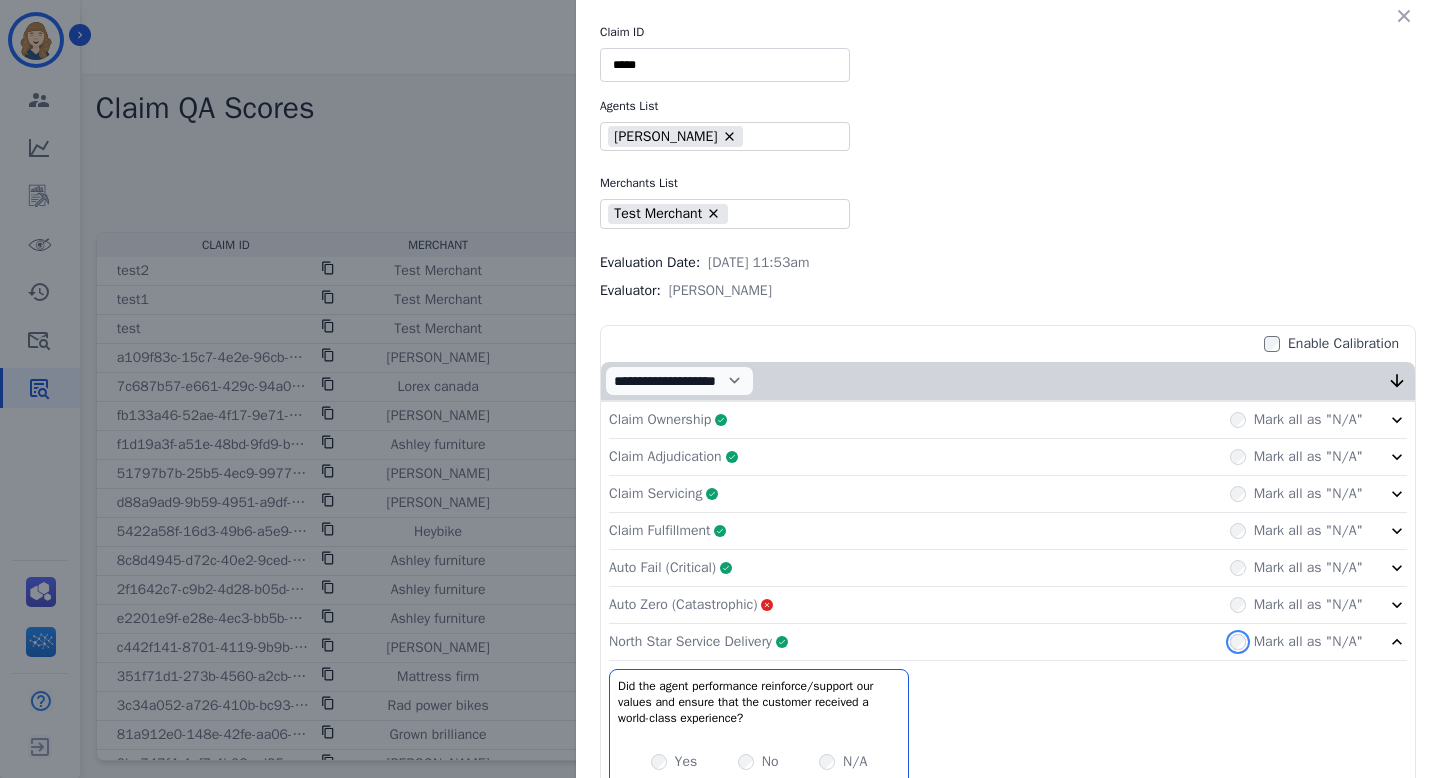 scroll, scrollTop: 135, scrollLeft: 0, axis: vertical 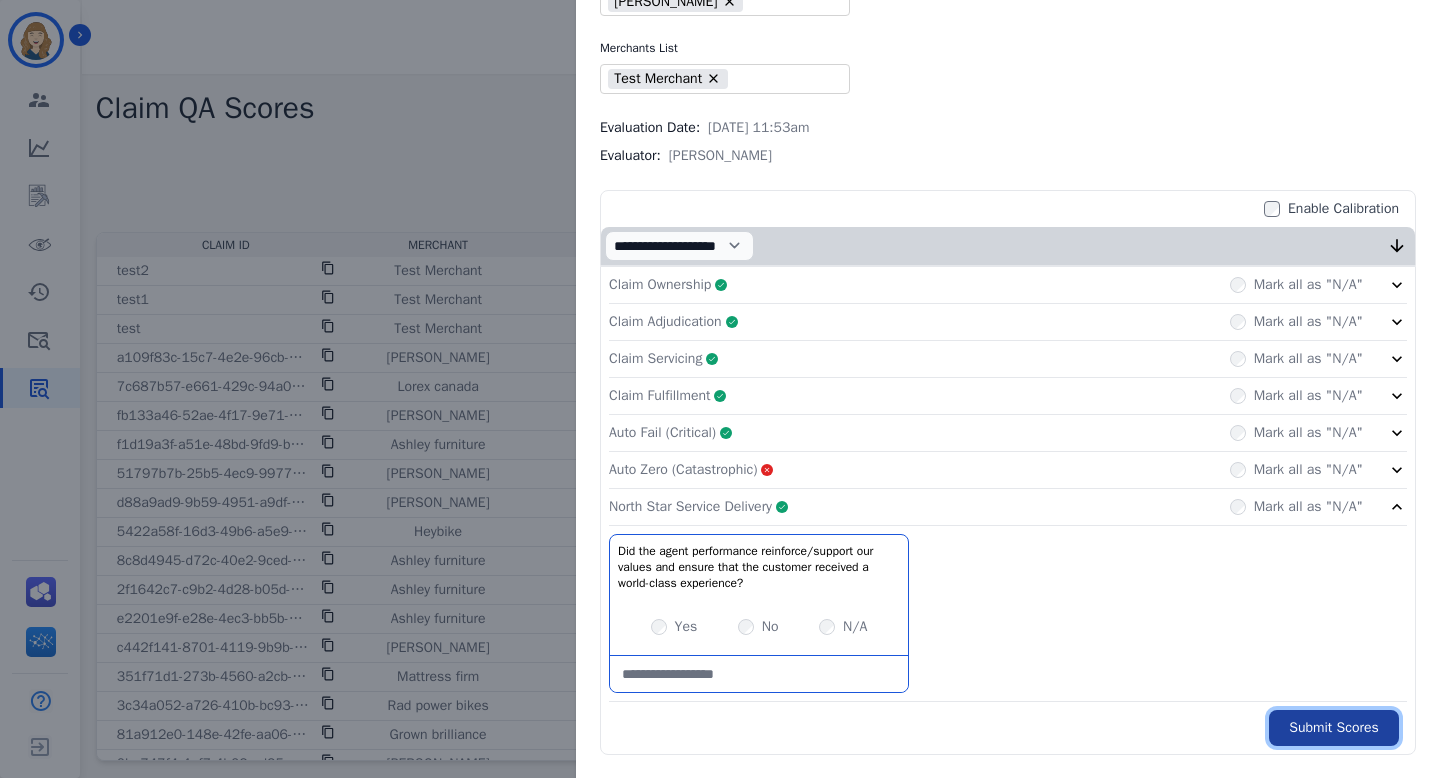 click on "Submit Scores" at bounding box center [1334, 728] 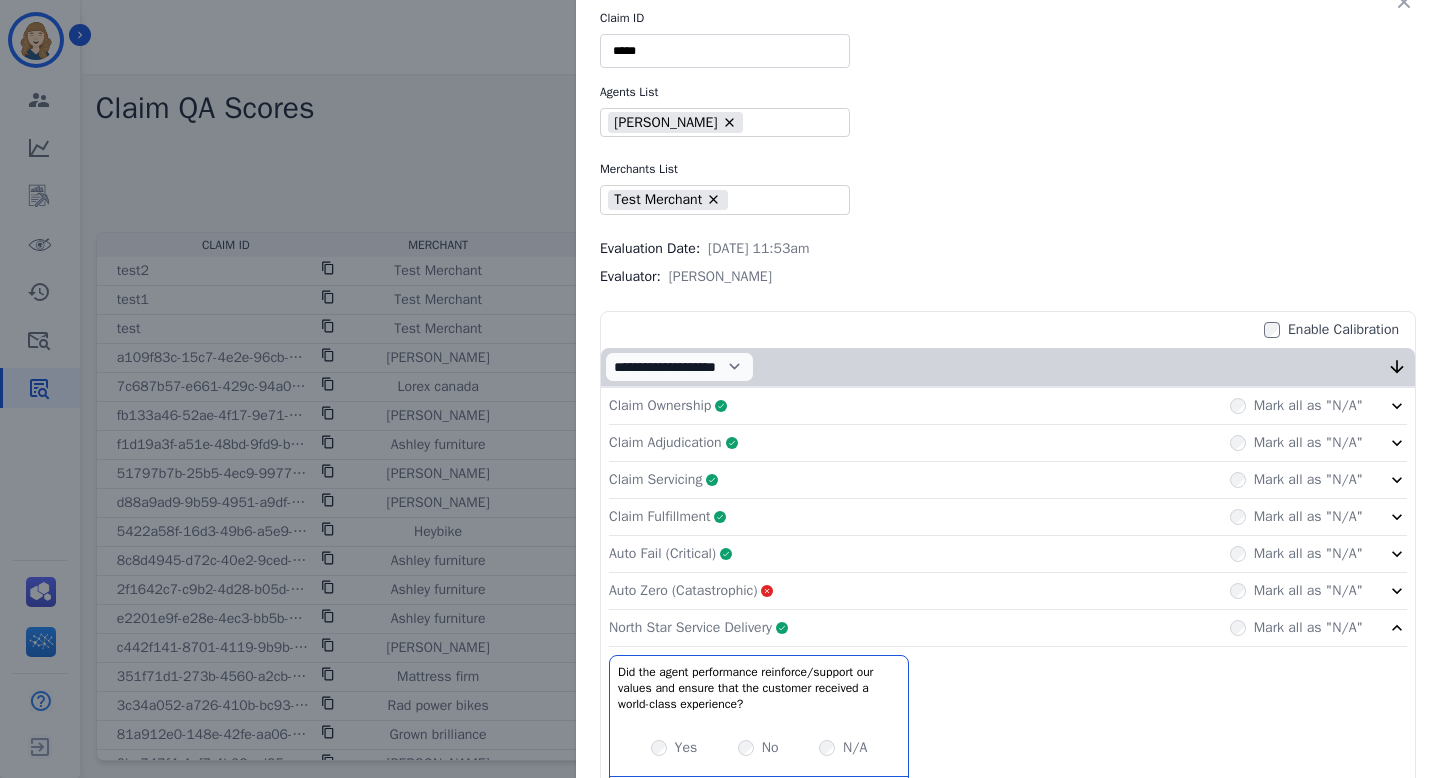 scroll, scrollTop: 0, scrollLeft: 0, axis: both 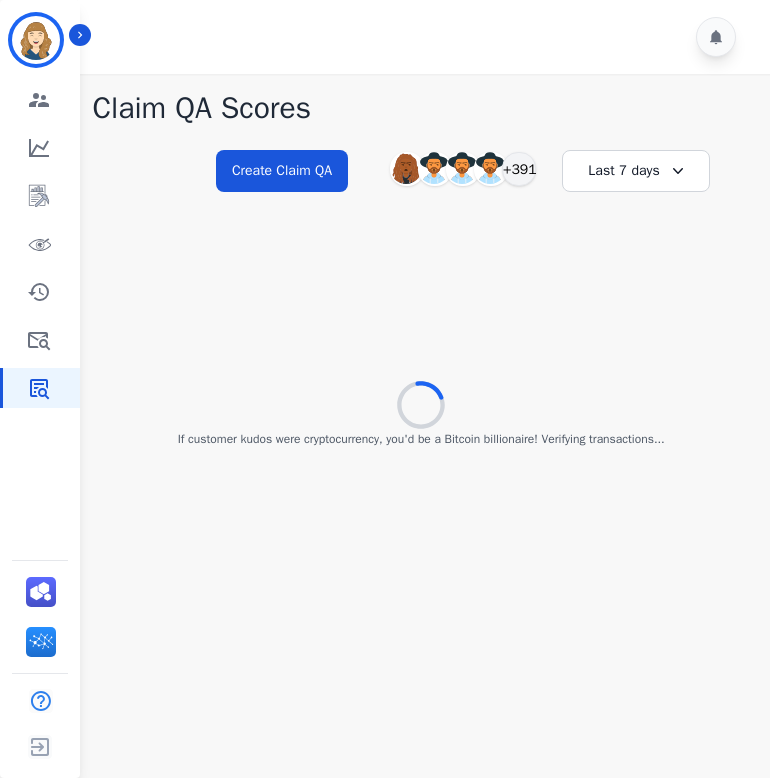 drag, startPoint x: 769, startPoint y: 292, endPoint x: 656, endPoint y: 291, distance: 113.004425 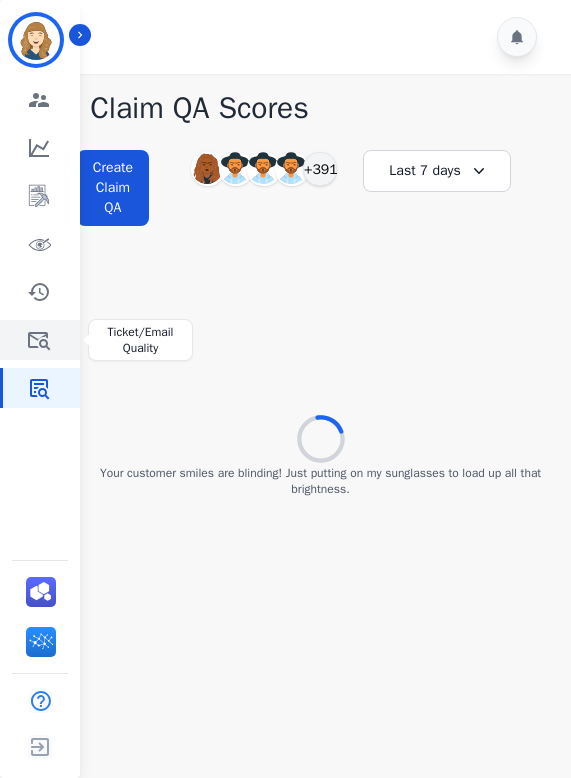click 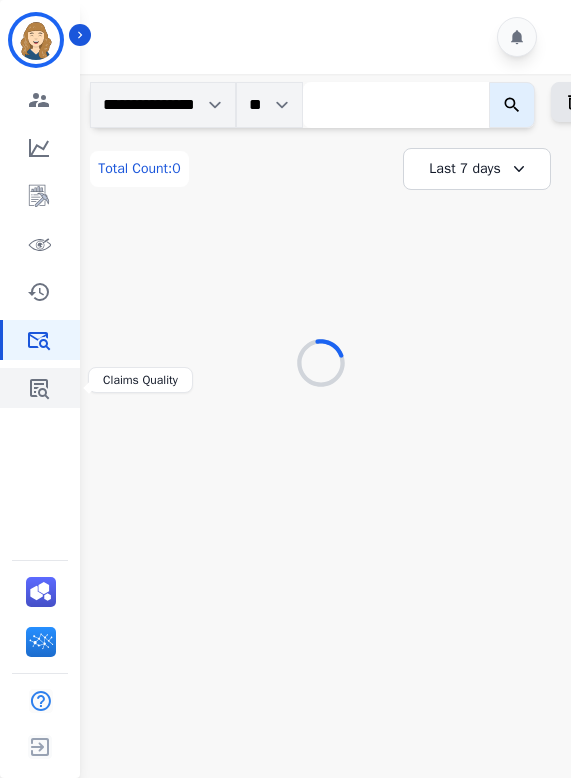 click 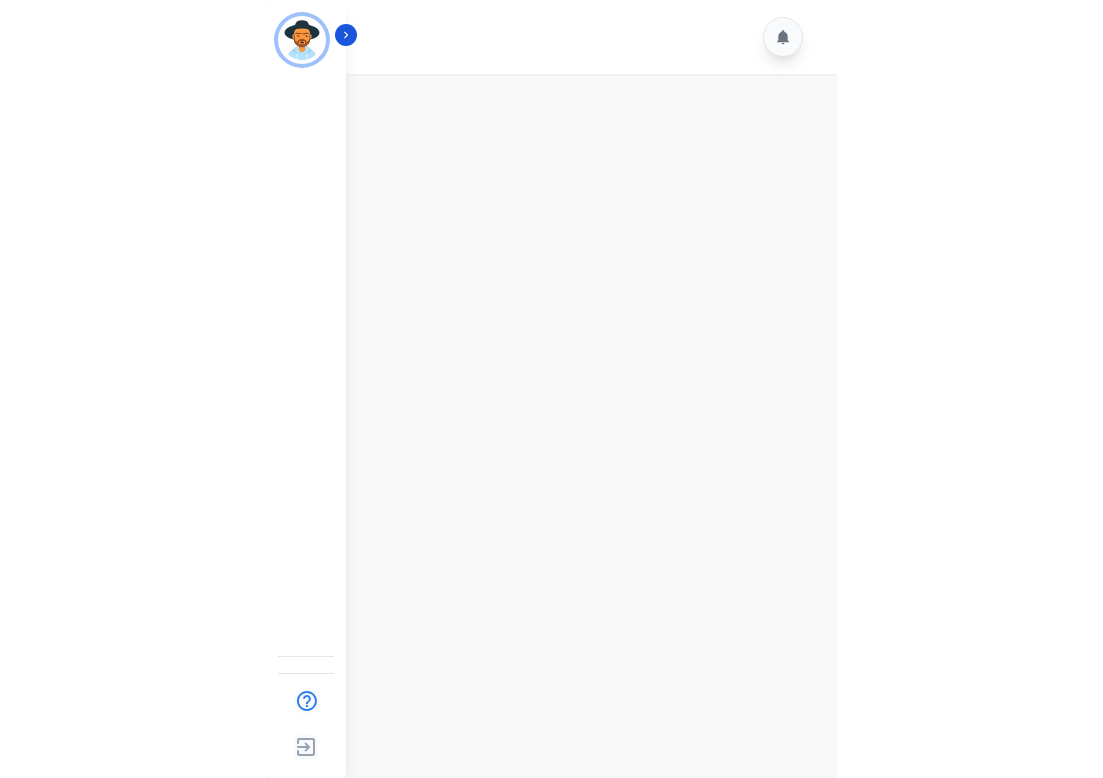 scroll, scrollTop: 0, scrollLeft: 0, axis: both 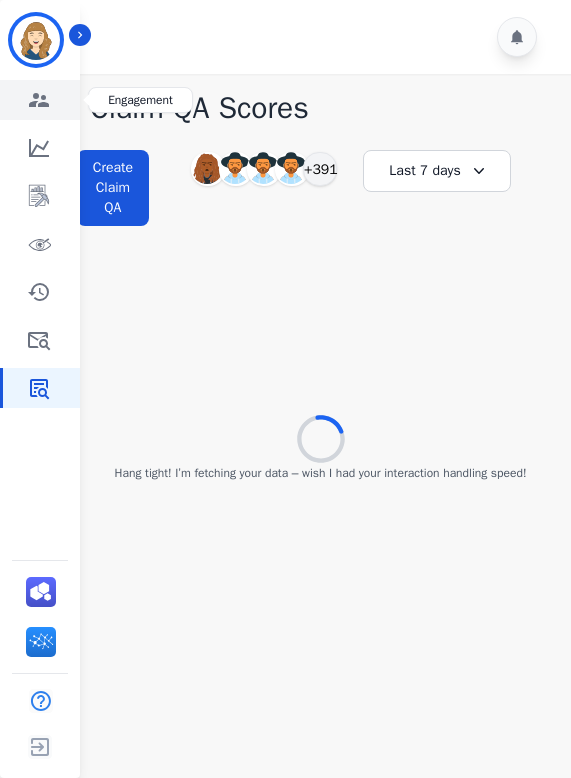 click 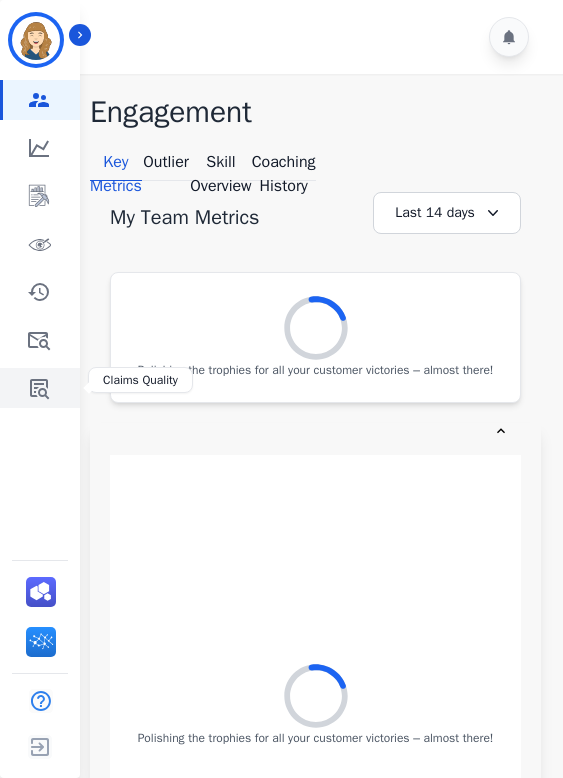 click 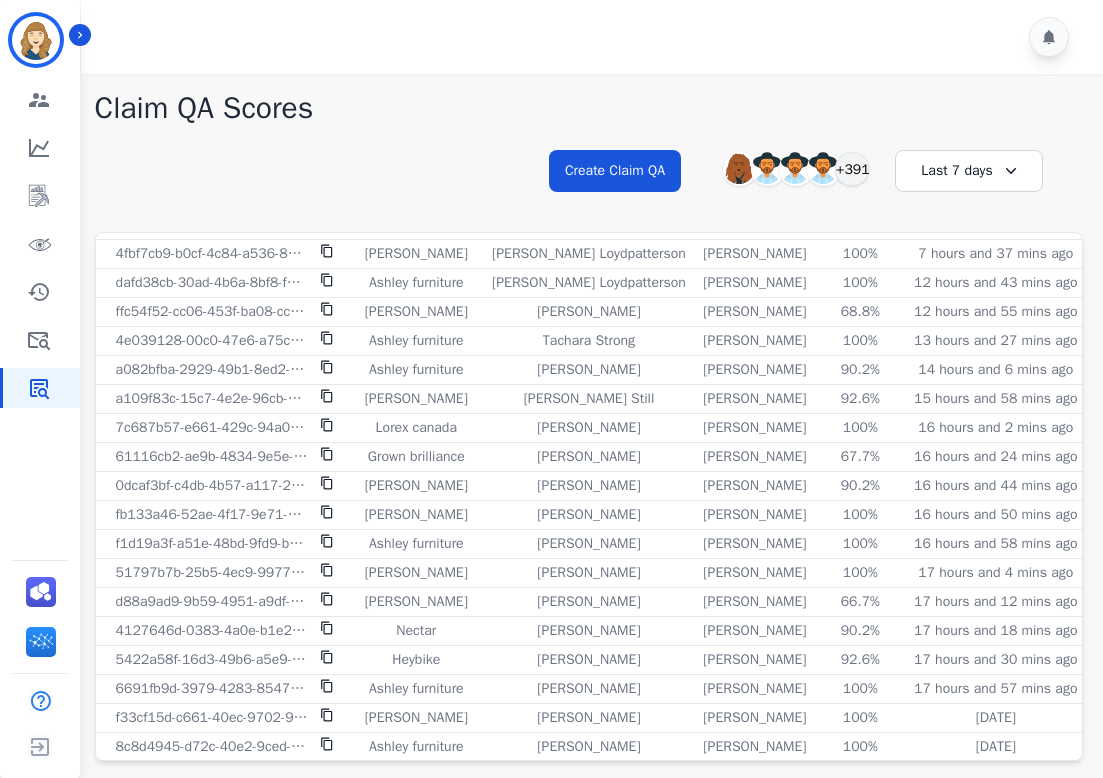 scroll, scrollTop: 0, scrollLeft: 0, axis: both 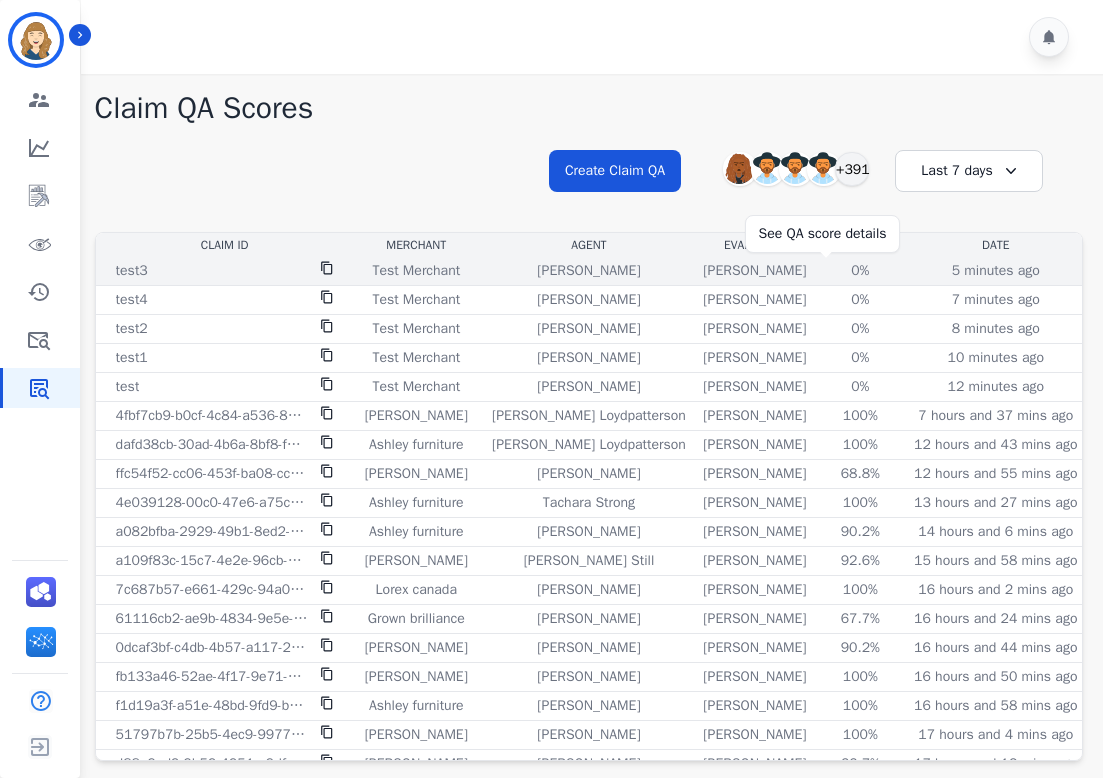 click on "0%" at bounding box center [860, 271] 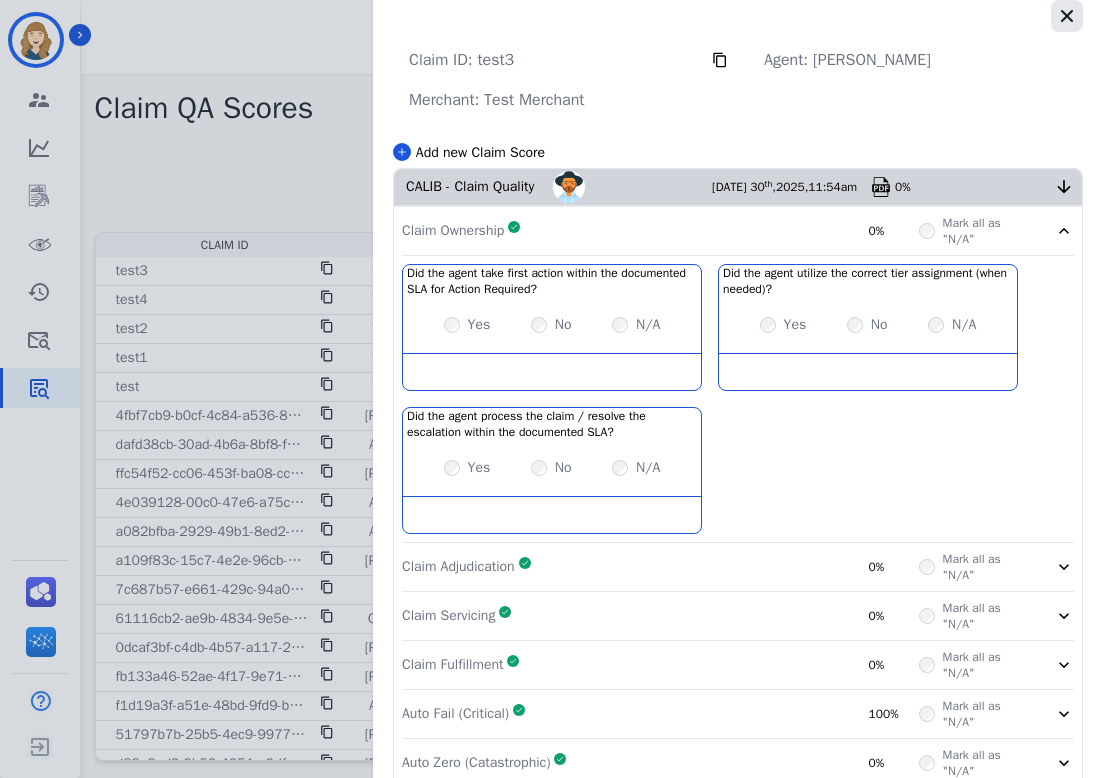 click 